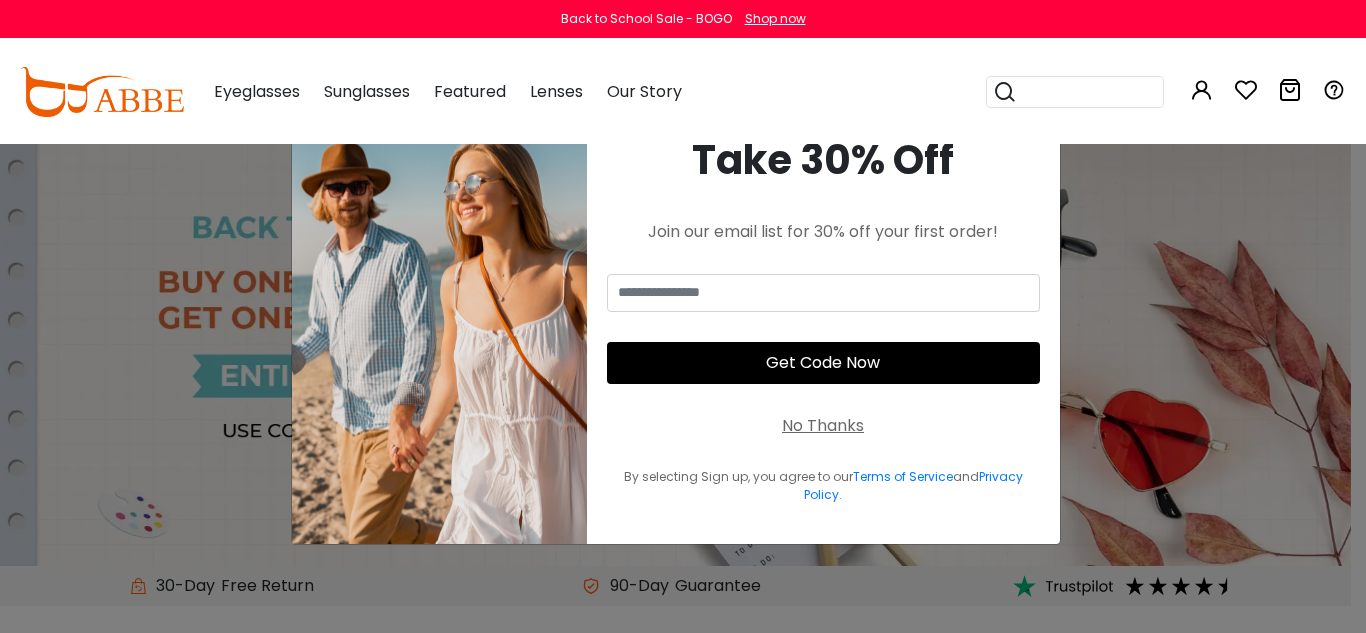 scroll, scrollTop: 0, scrollLeft: 0, axis: both 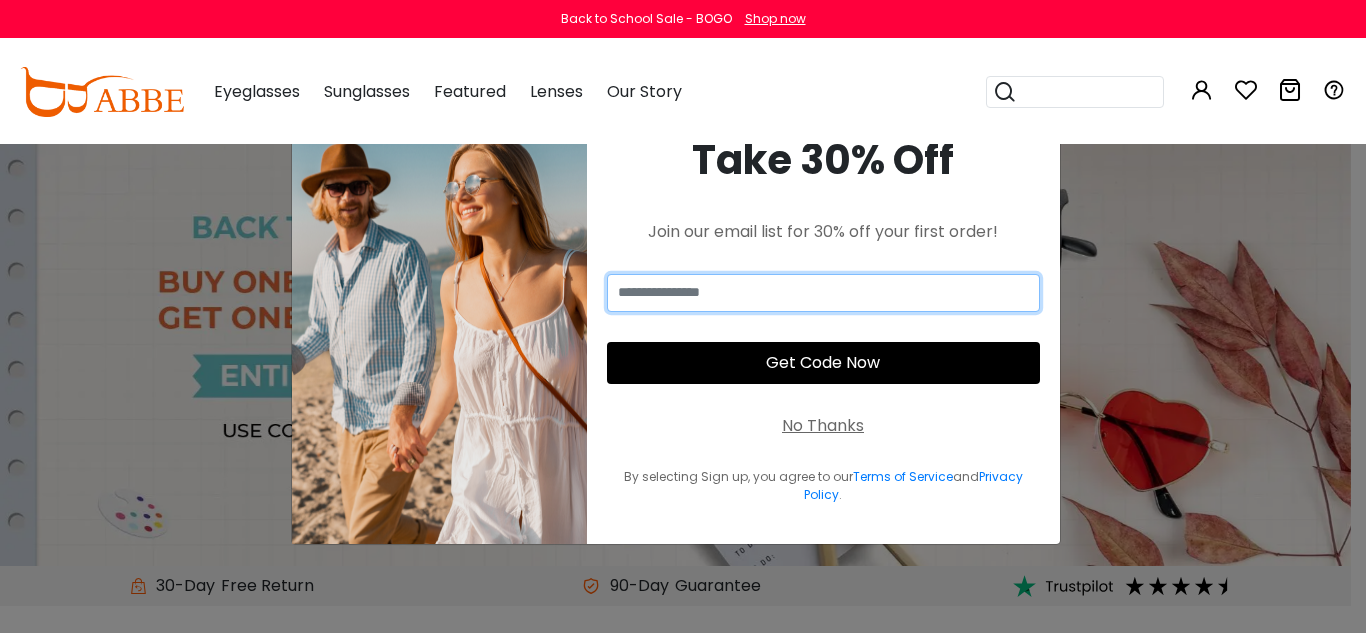 click at bounding box center [823, 293] 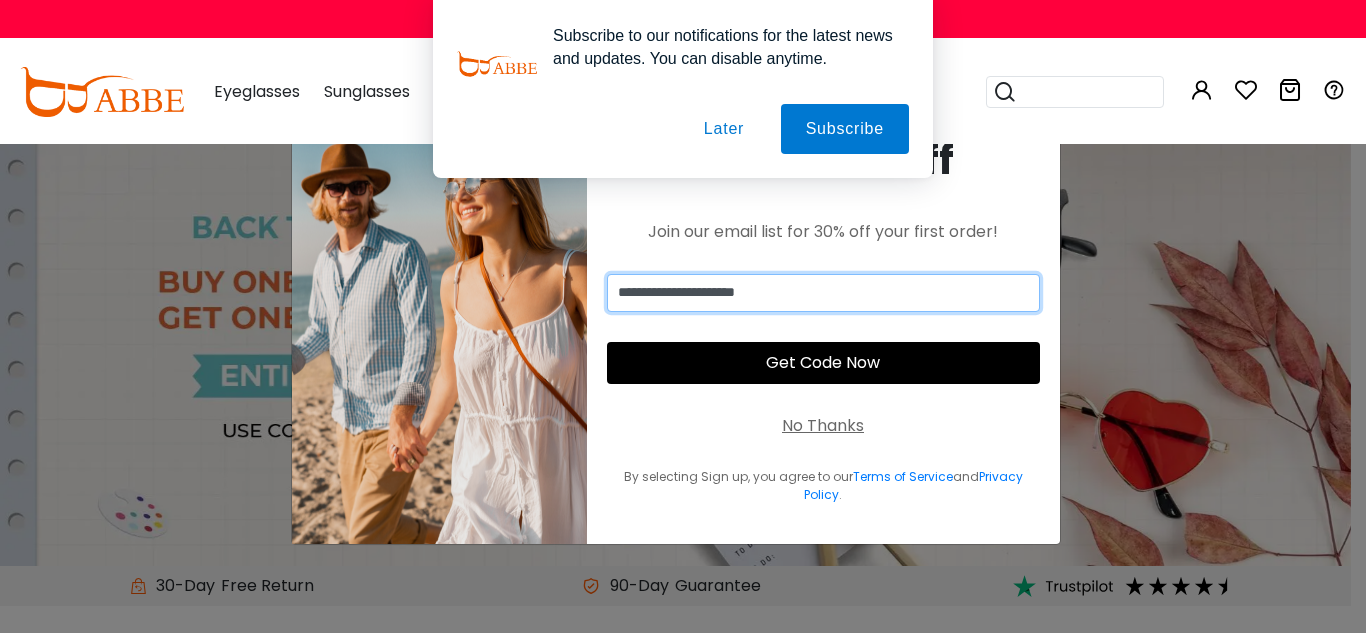 type on "**********" 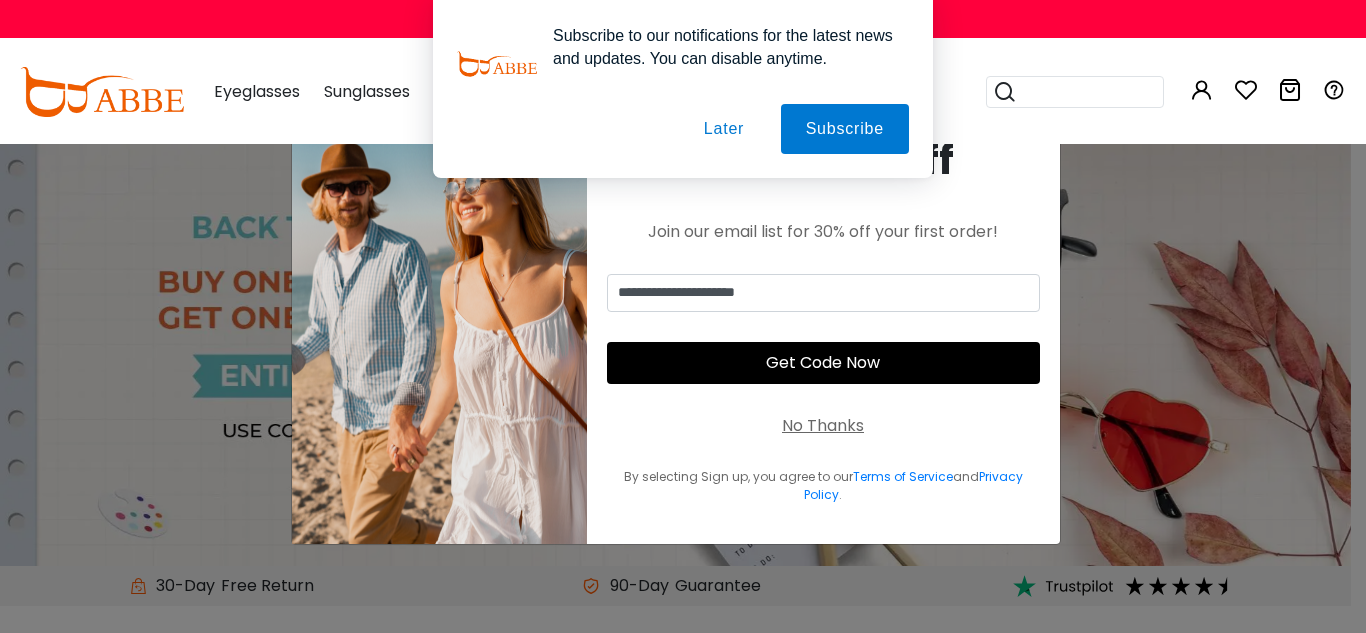 click on "Get Code Now" at bounding box center [823, 363] 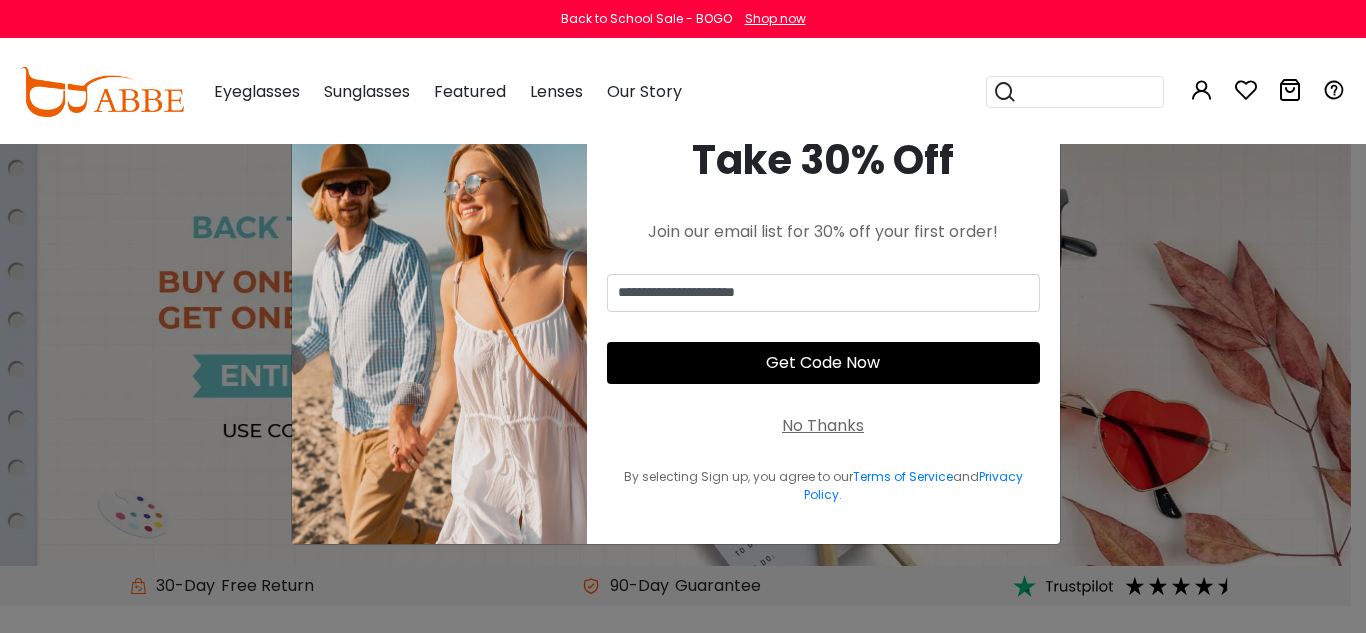 click on "**********" at bounding box center [676, 317] 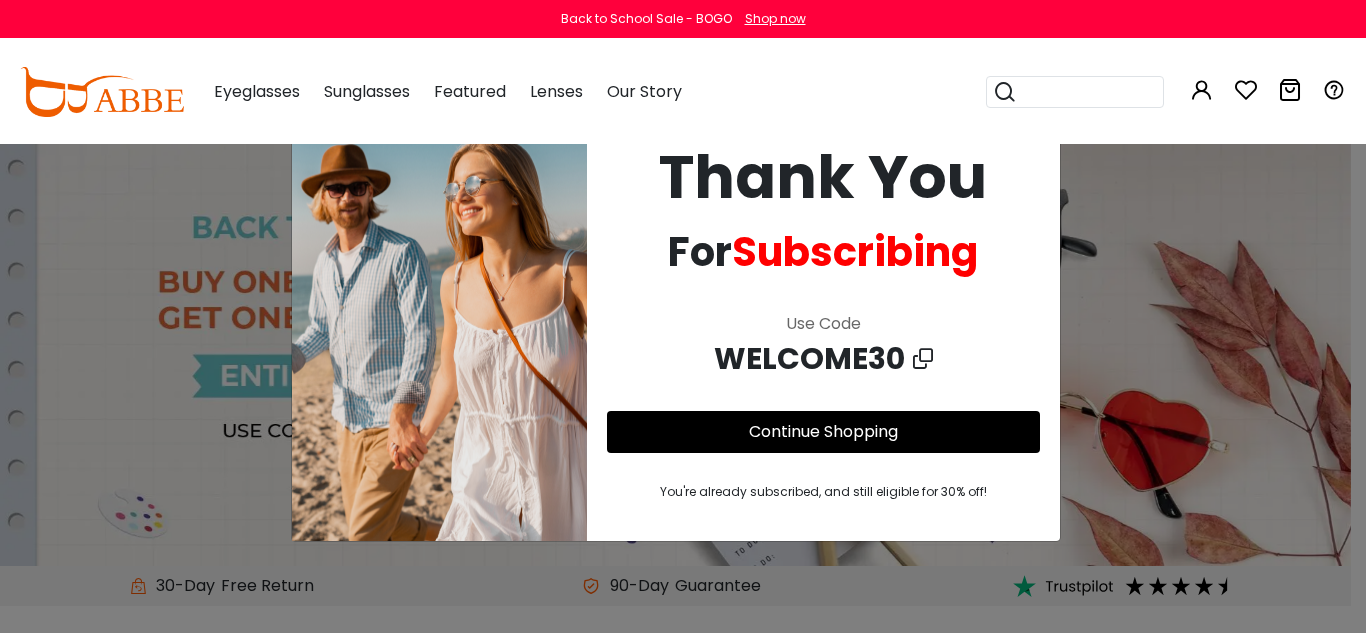 click on "Continue Shopping" at bounding box center (823, 431) 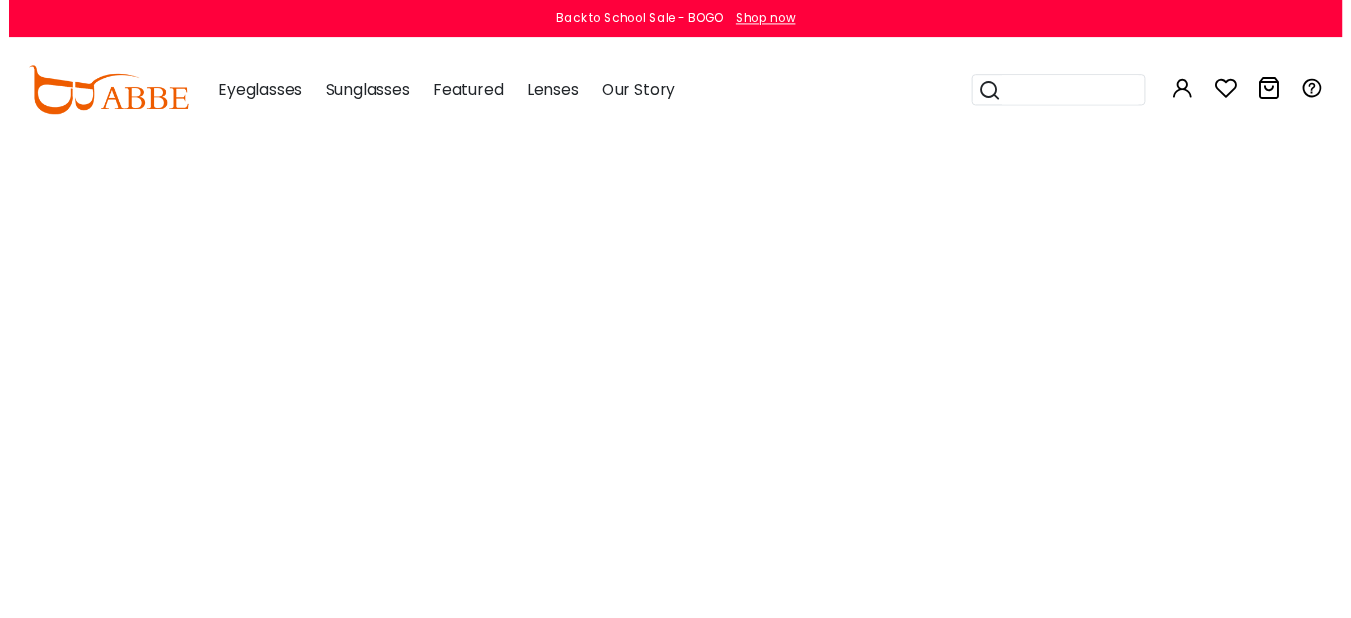 scroll, scrollTop: 0, scrollLeft: 0, axis: both 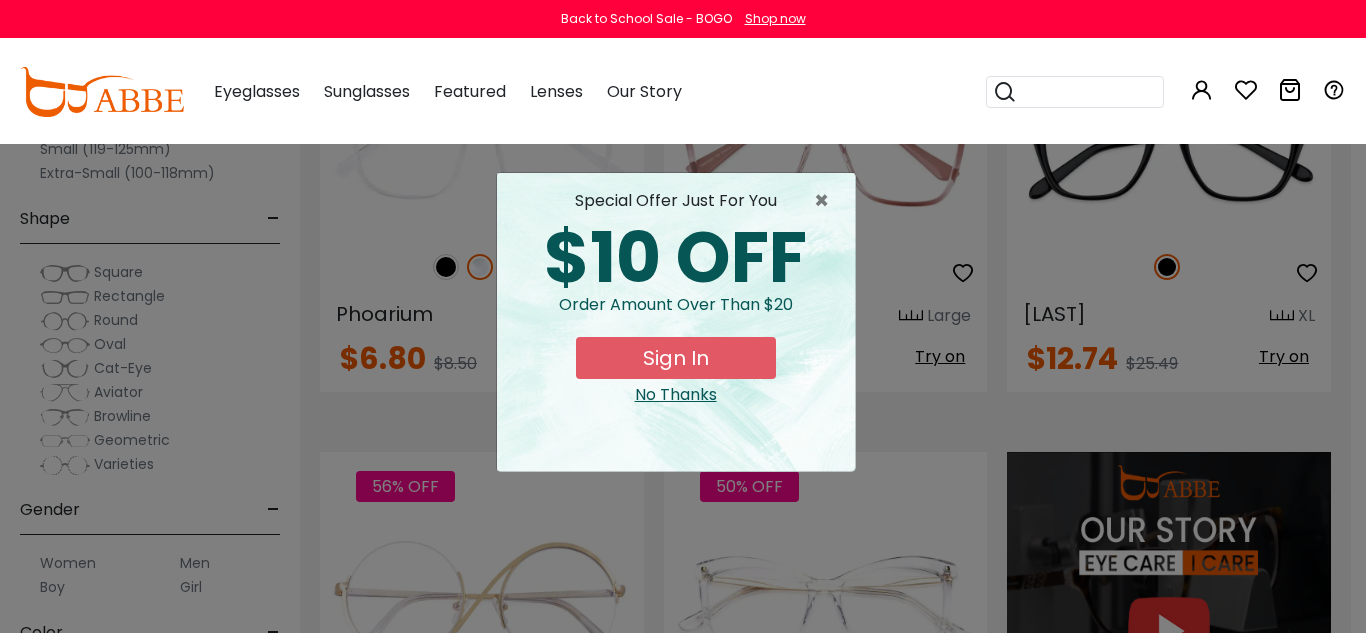 click on "Sign In" at bounding box center (676, 358) 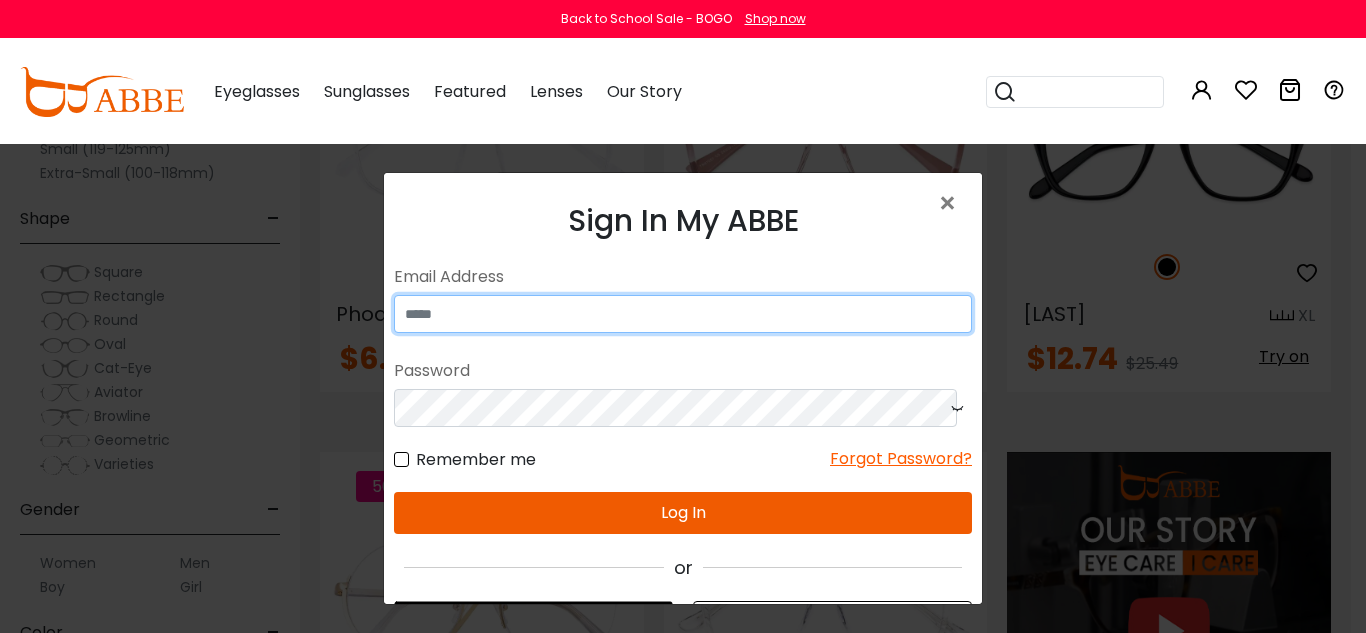 click at bounding box center [683, 314] 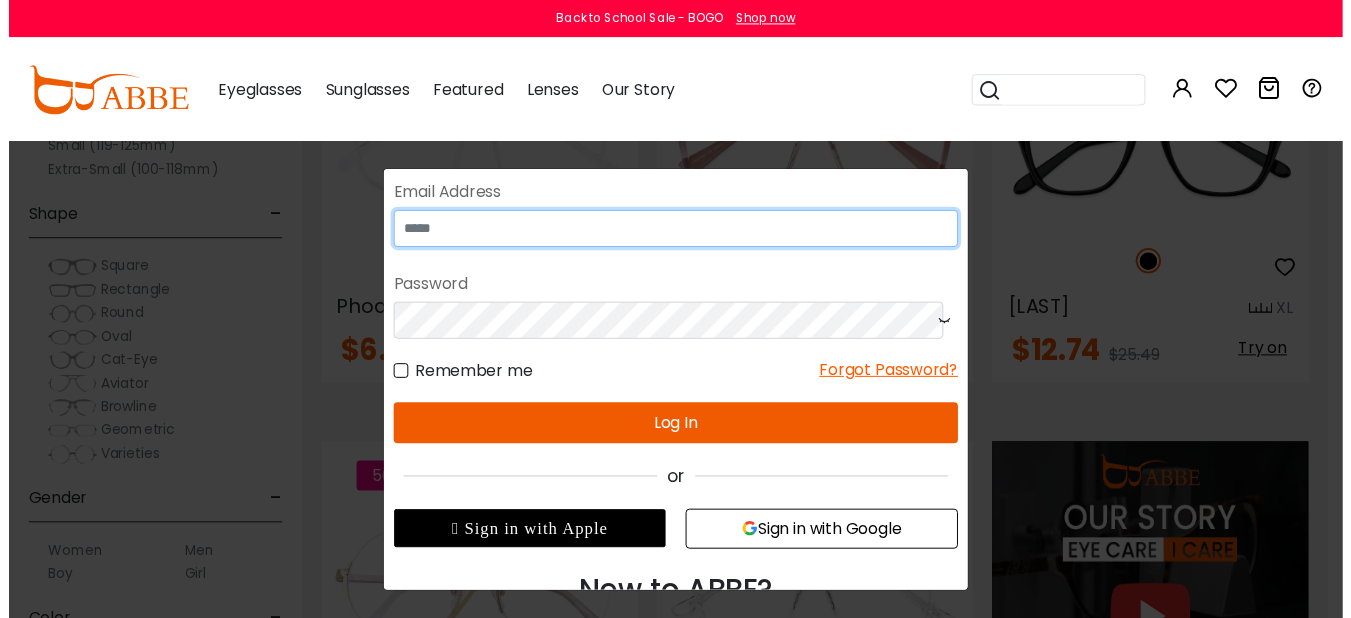 scroll, scrollTop: 0, scrollLeft: 0, axis: both 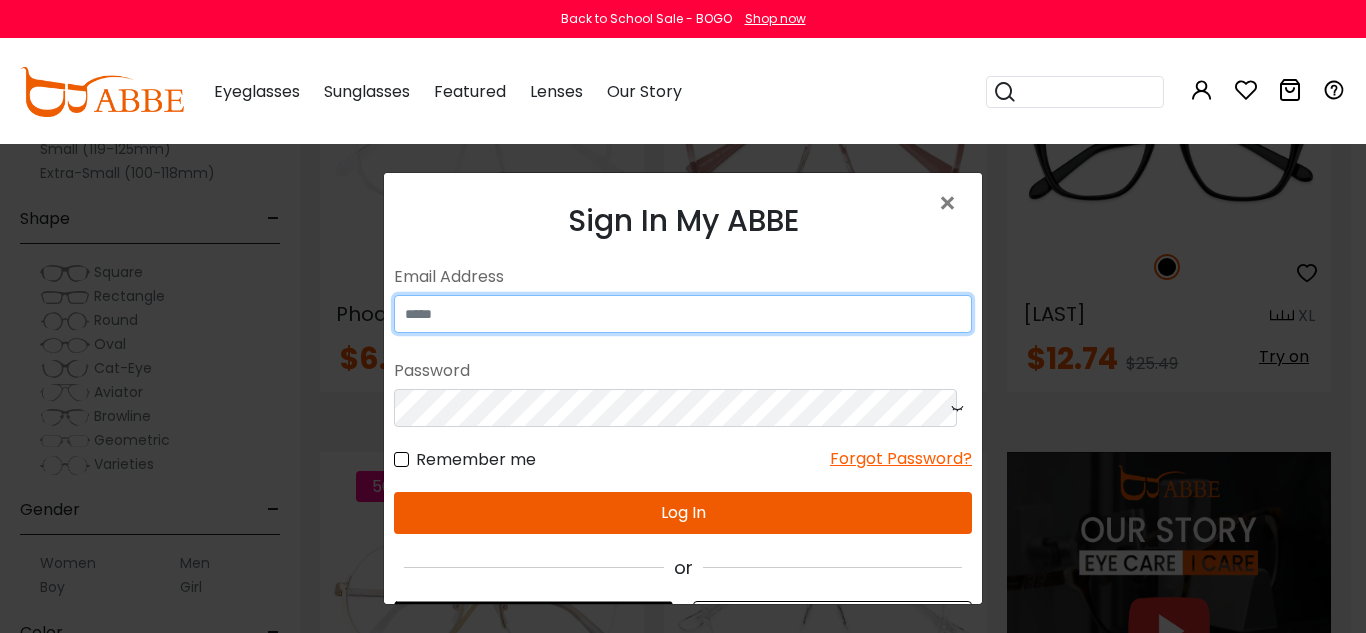 click at bounding box center (683, 314) 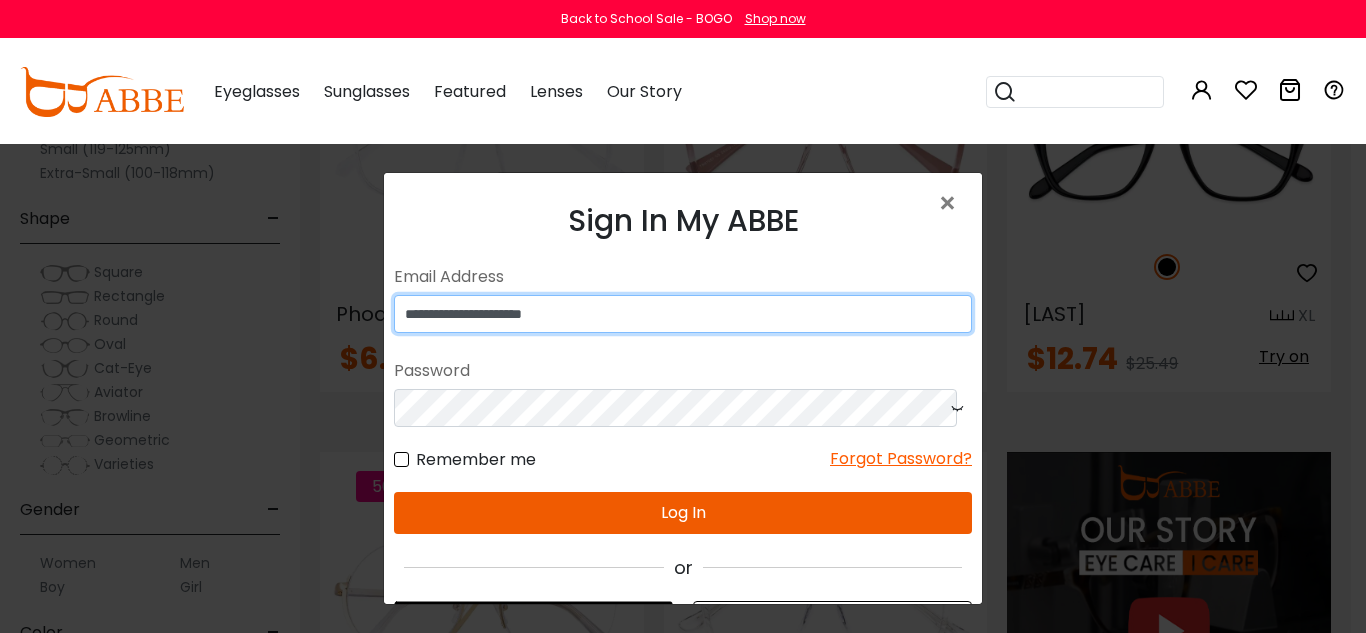type on "**********" 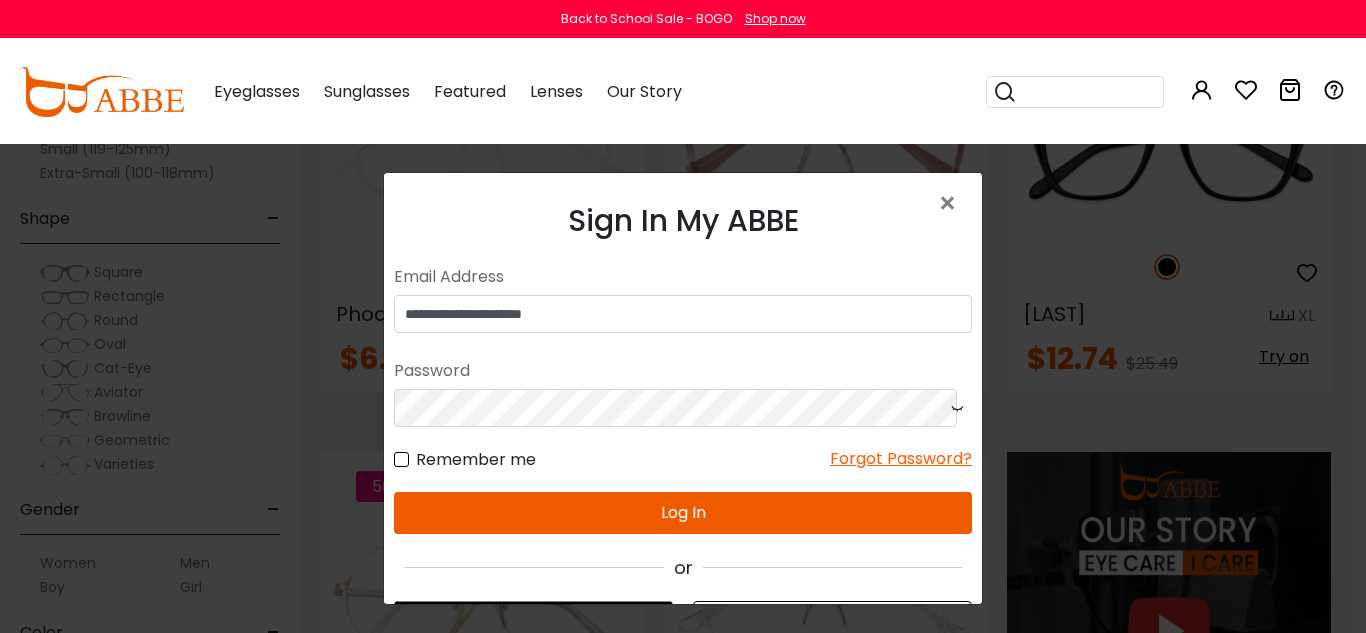 click on "Log In" at bounding box center (683, 513) 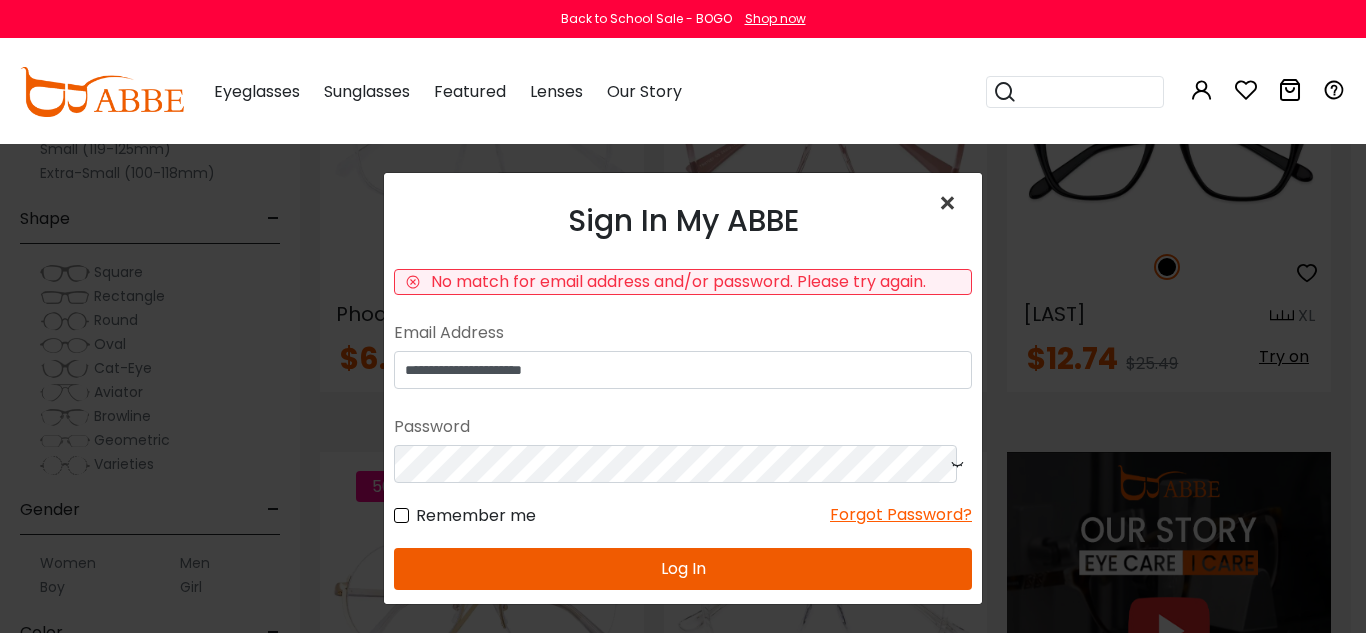 click on "×" at bounding box center [951, 203] 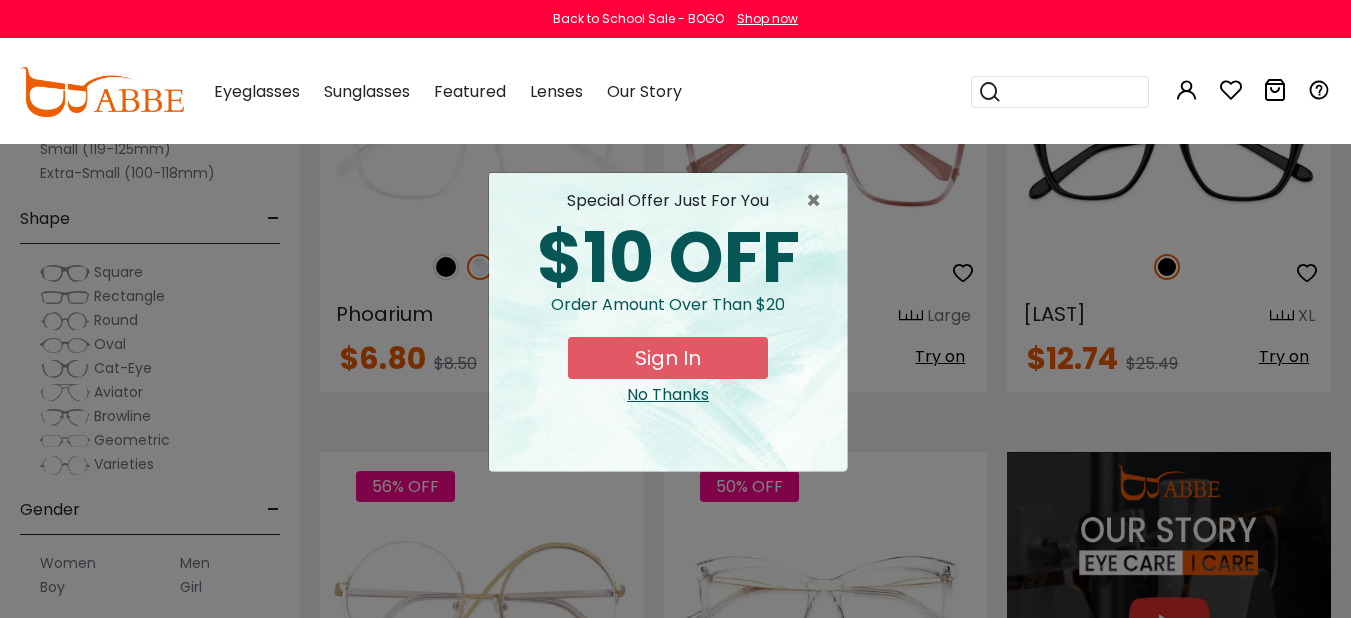 click on "No Thanks" at bounding box center [668, 395] 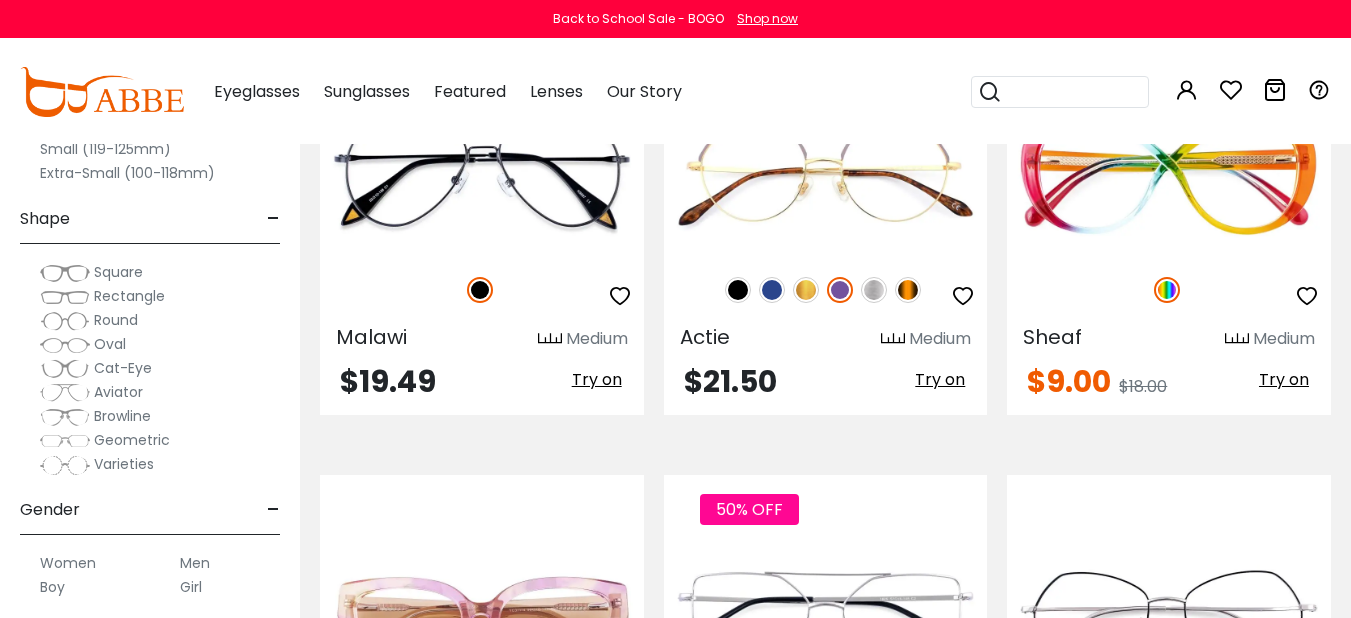 scroll, scrollTop: 4100, scrollLeft: 0, axis: vertical 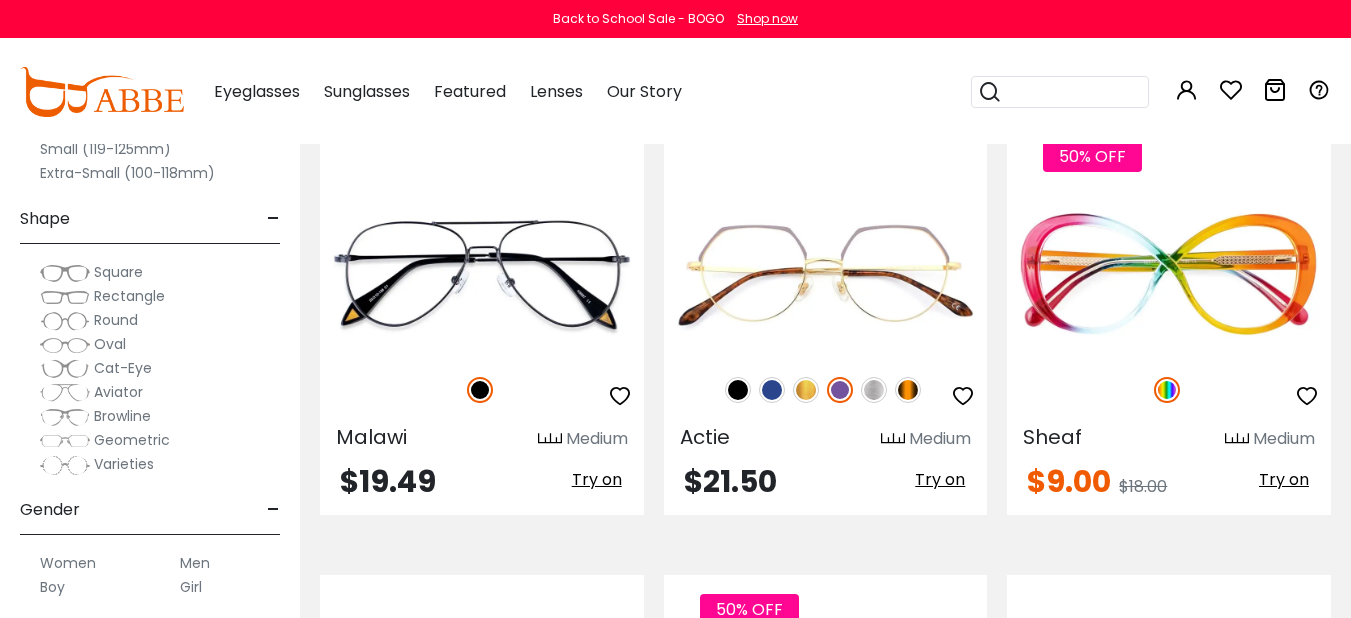 click on "Oval" at bounding box center (110, 344) 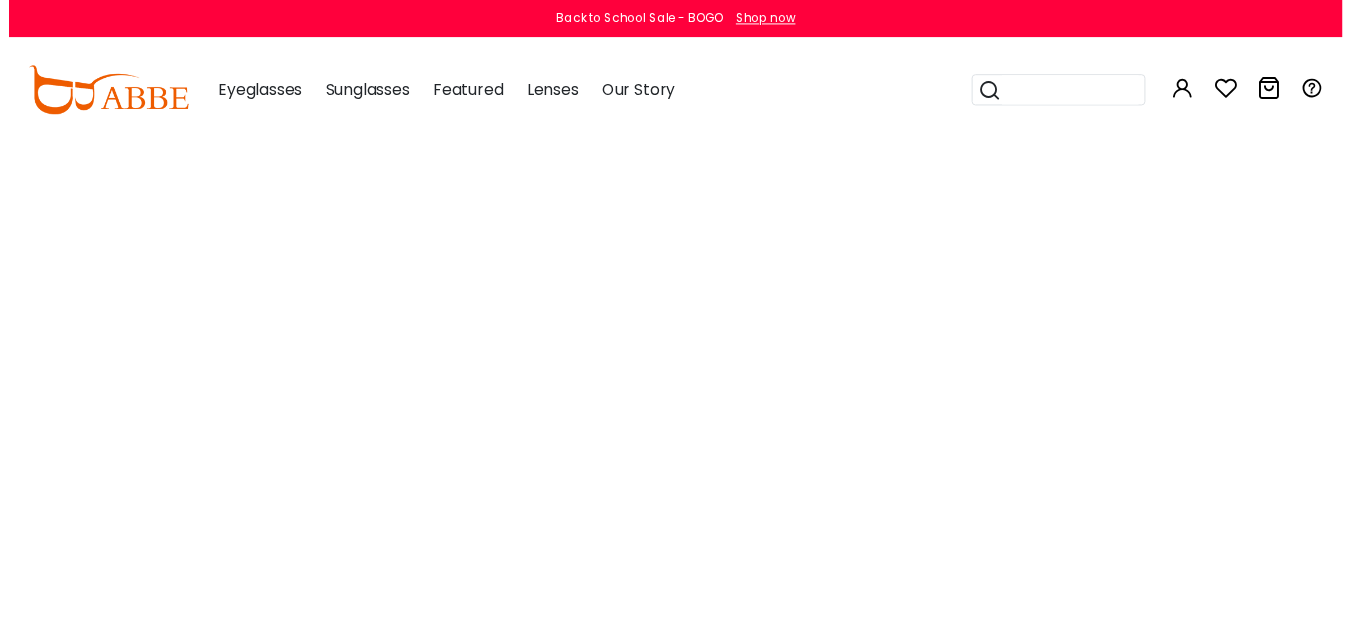 scroll, scrollTop: 0, scrollLeft: 0, axis: both 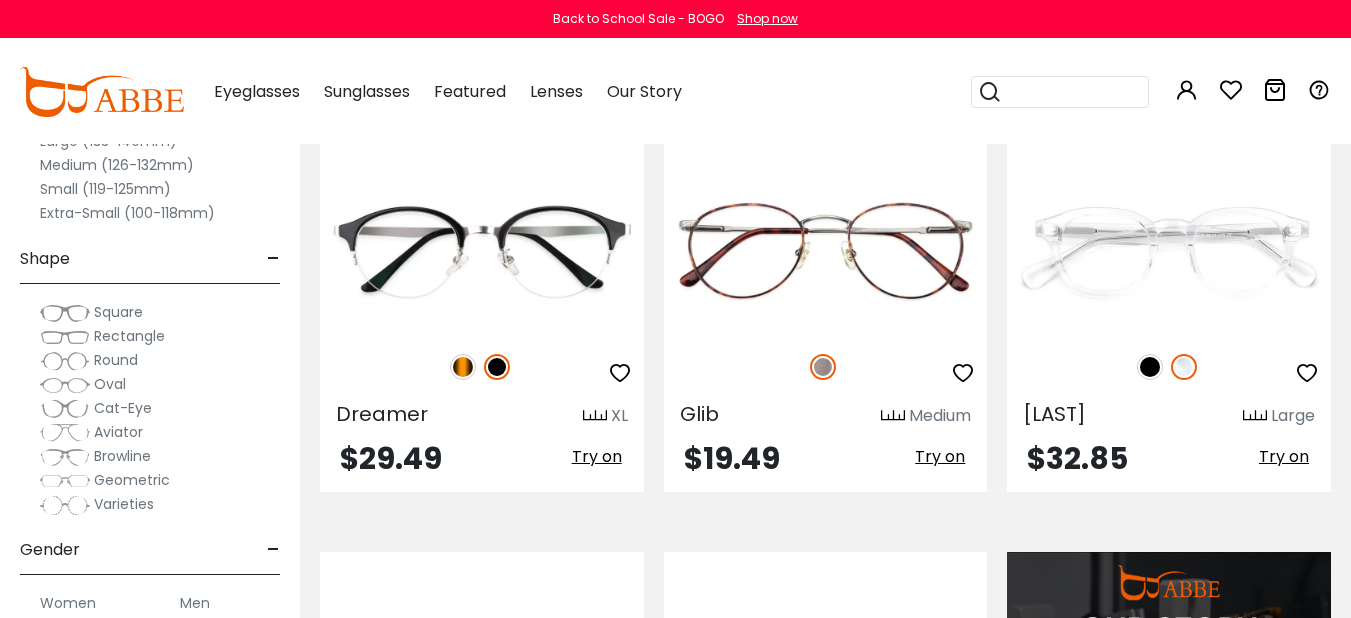 click on "Rectangle" at bounding box center [129, 336] 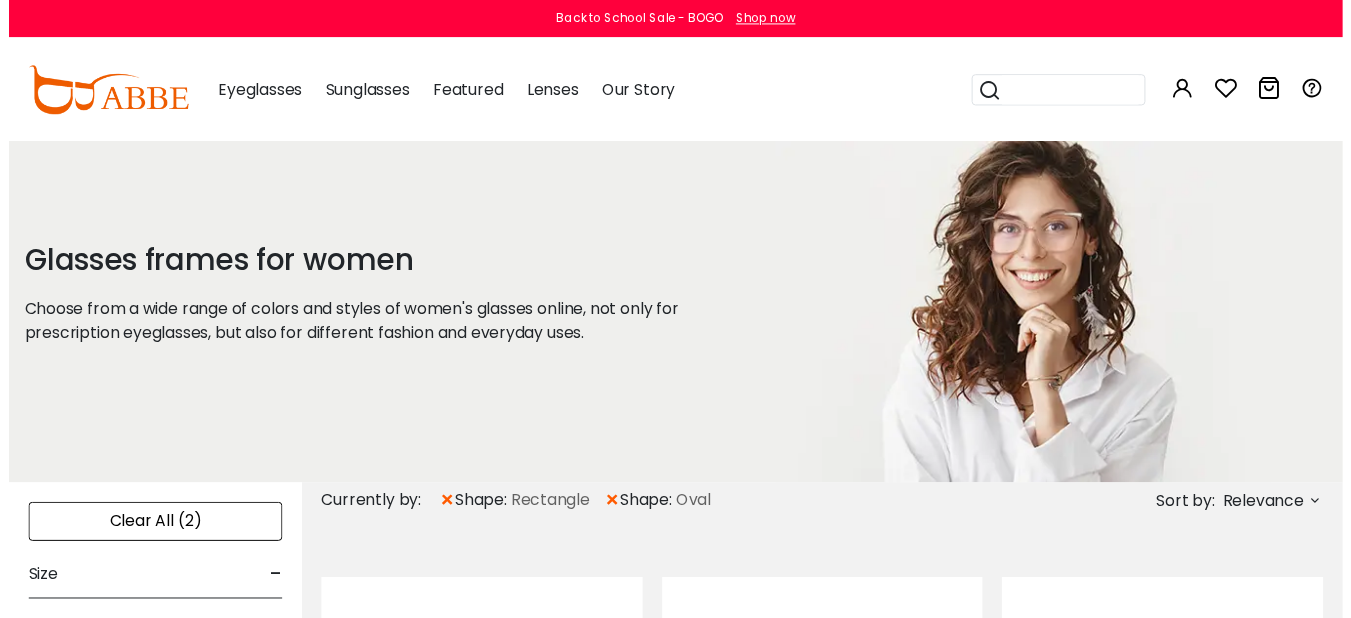 scroll, scrollTop: 0, scrollLeft: 0, axis: both 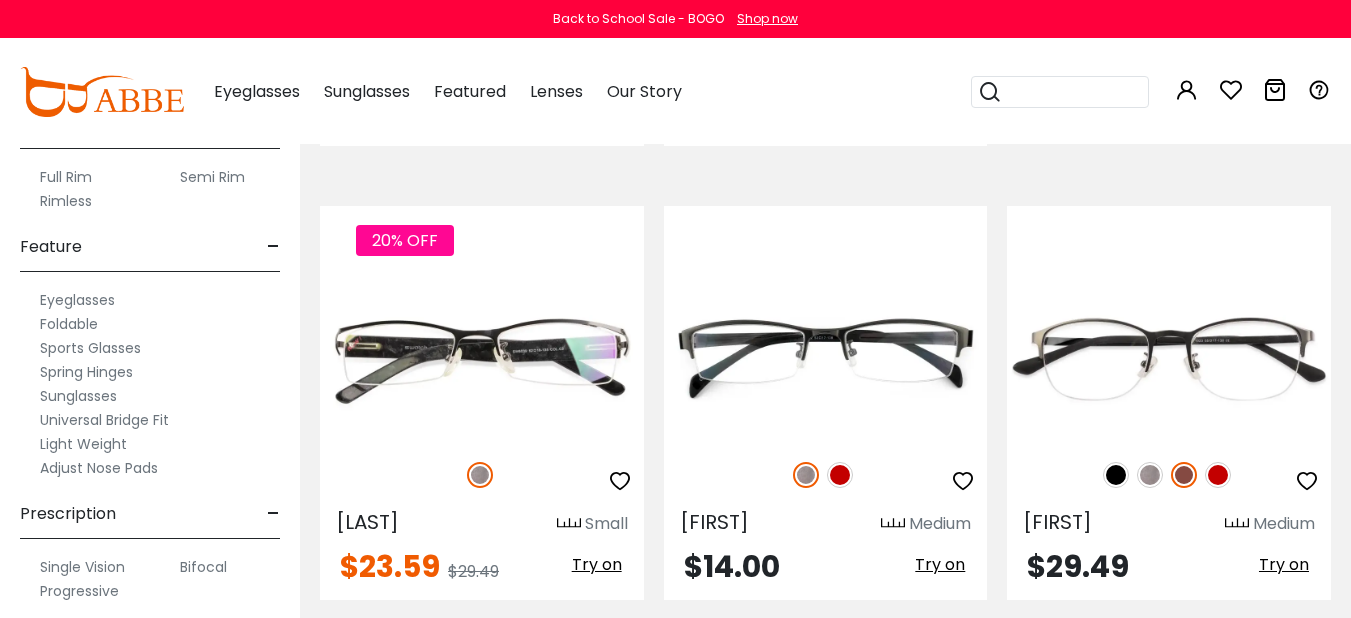 click on "Eyeglasses" at bounding box center [77, 300] 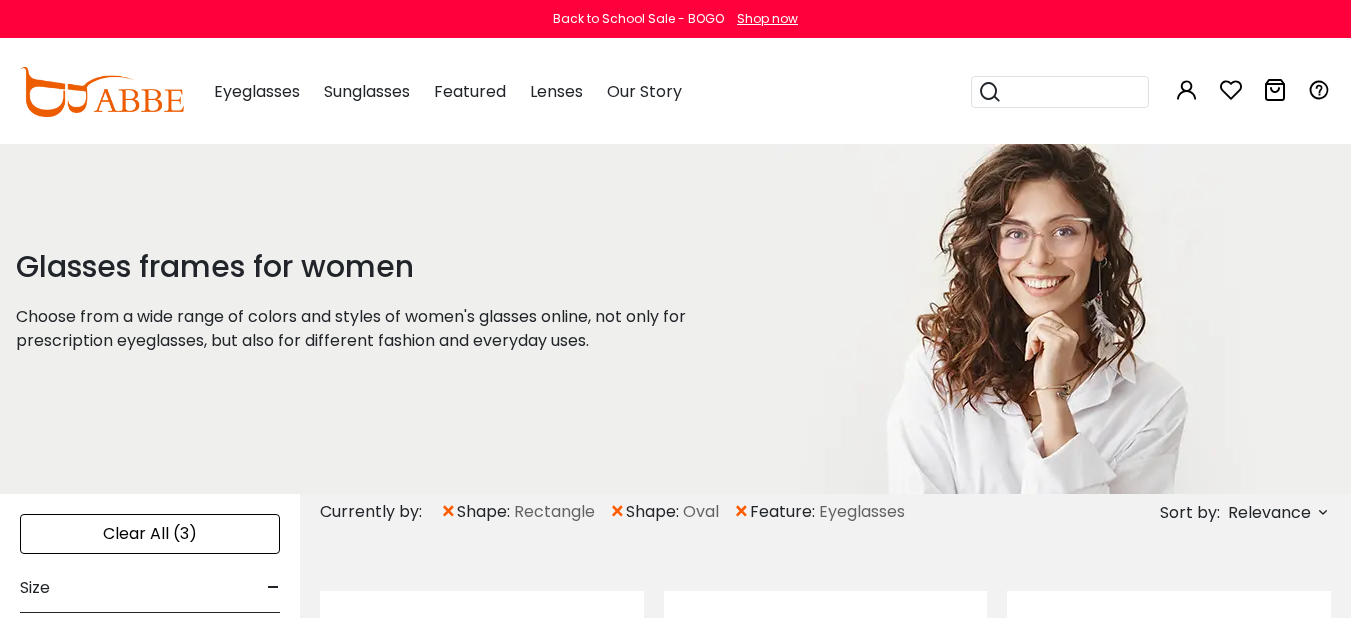 scroll, scrollTop: 0, scrollLeft: 0, axis: both 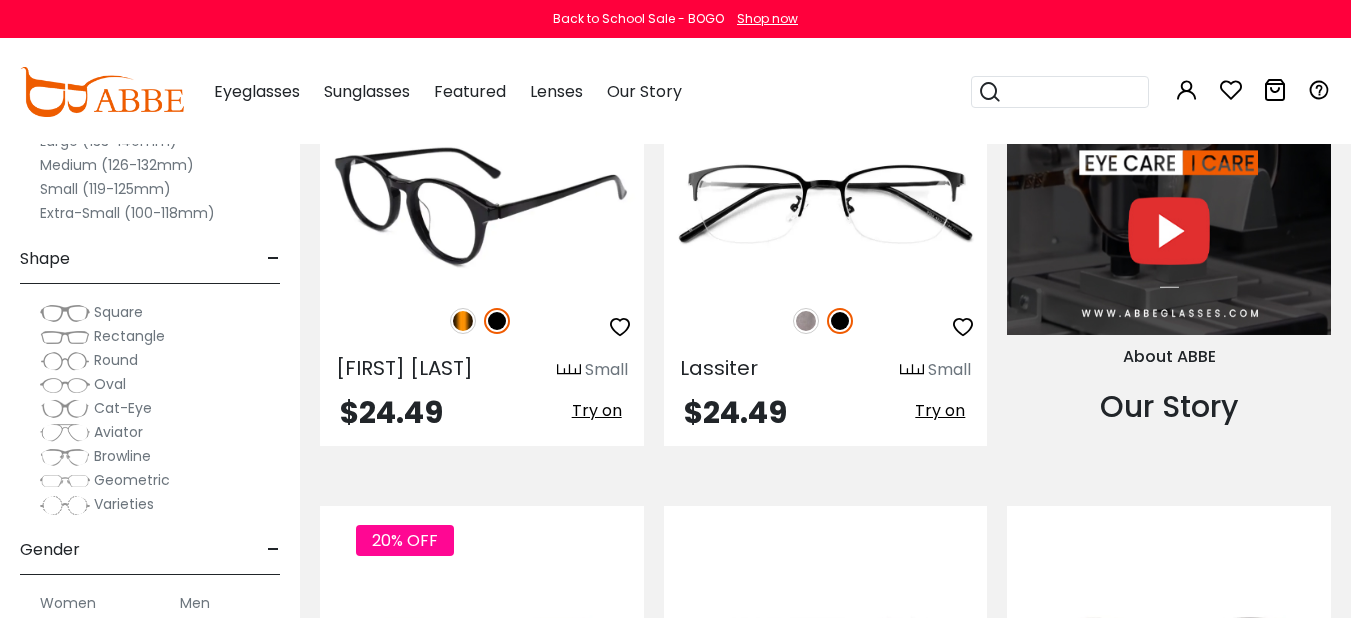 click at bounding box center [463, 321] 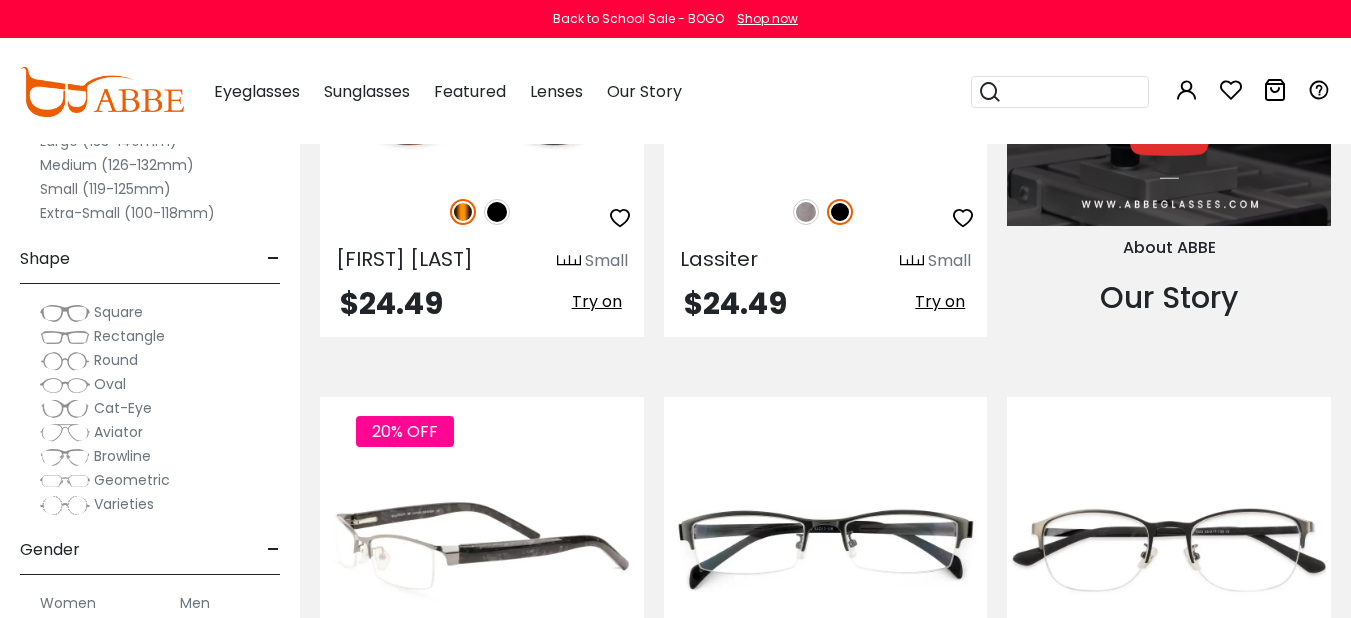 scroll, scrollTop: 1900, scrollLeft: 0, axis: vertical 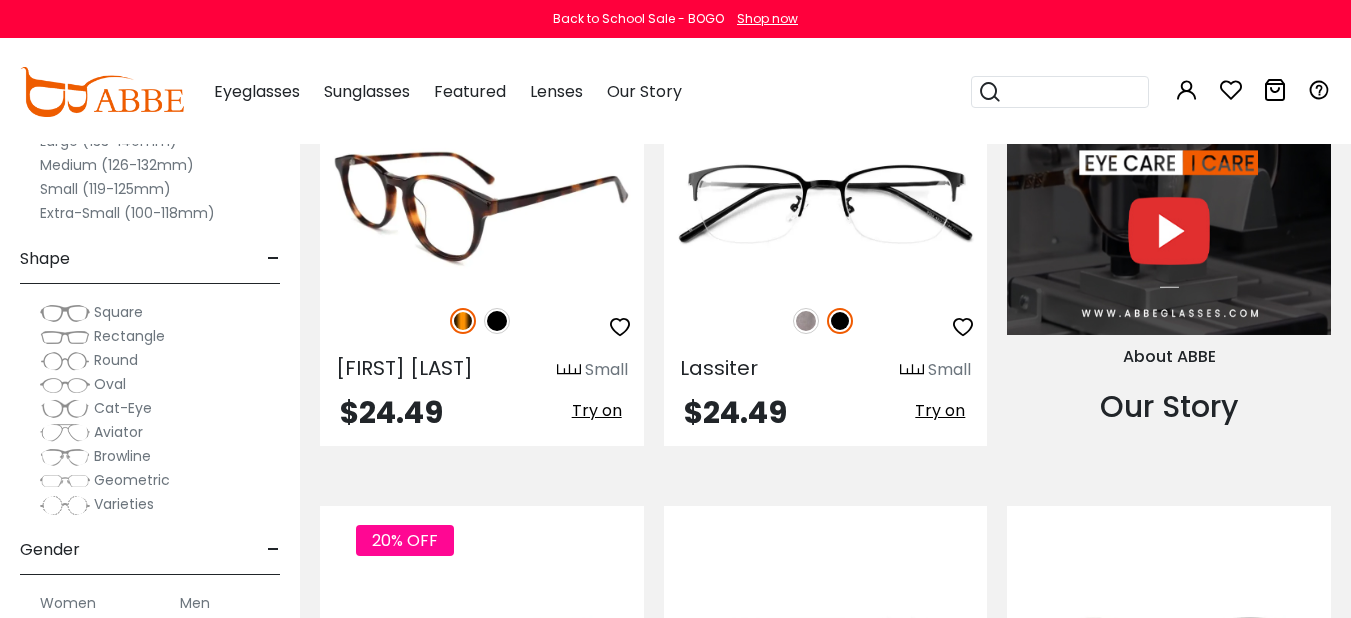 click on "Try on" at bounding box center [597, 410] 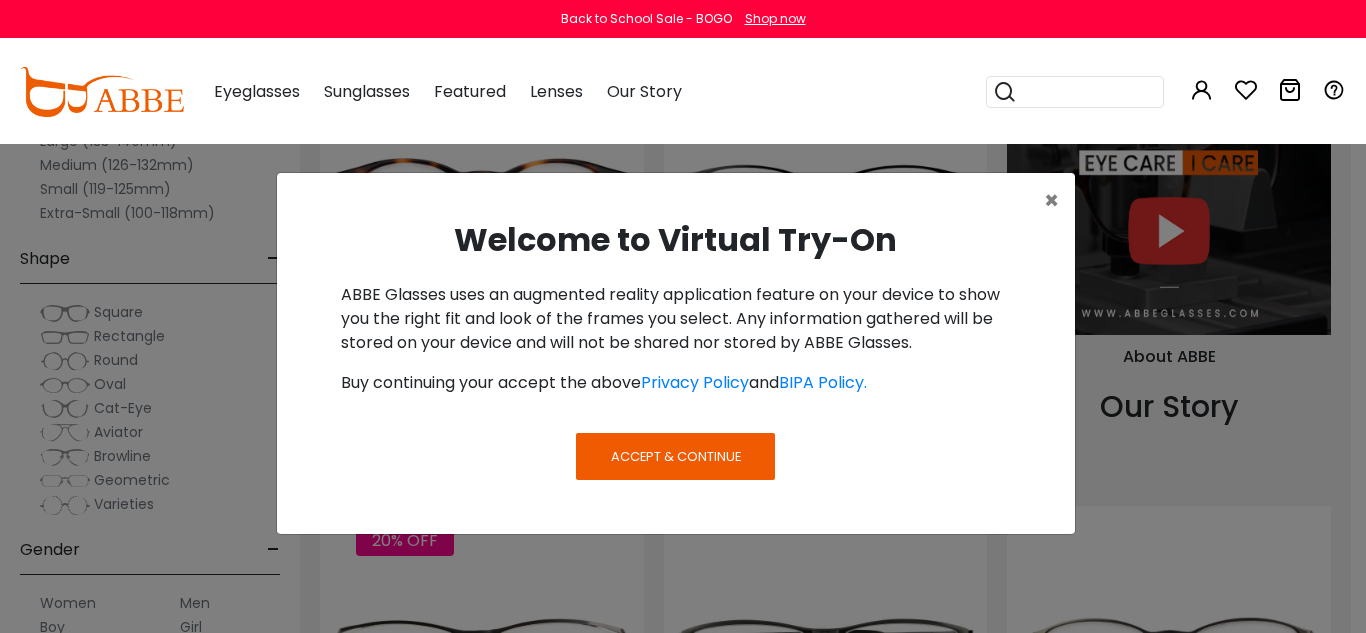 click on "Accept & Continue" at bounding box center (676, 456) 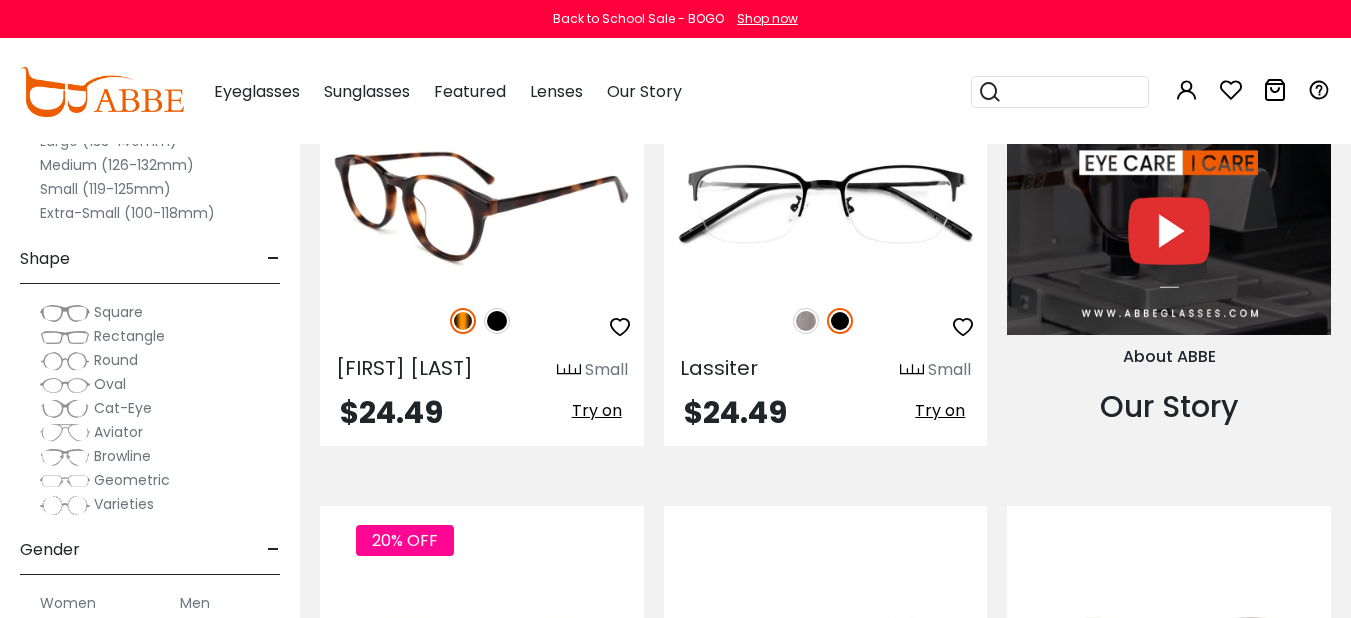 click on "Try on" at bounding box center (597, 410) 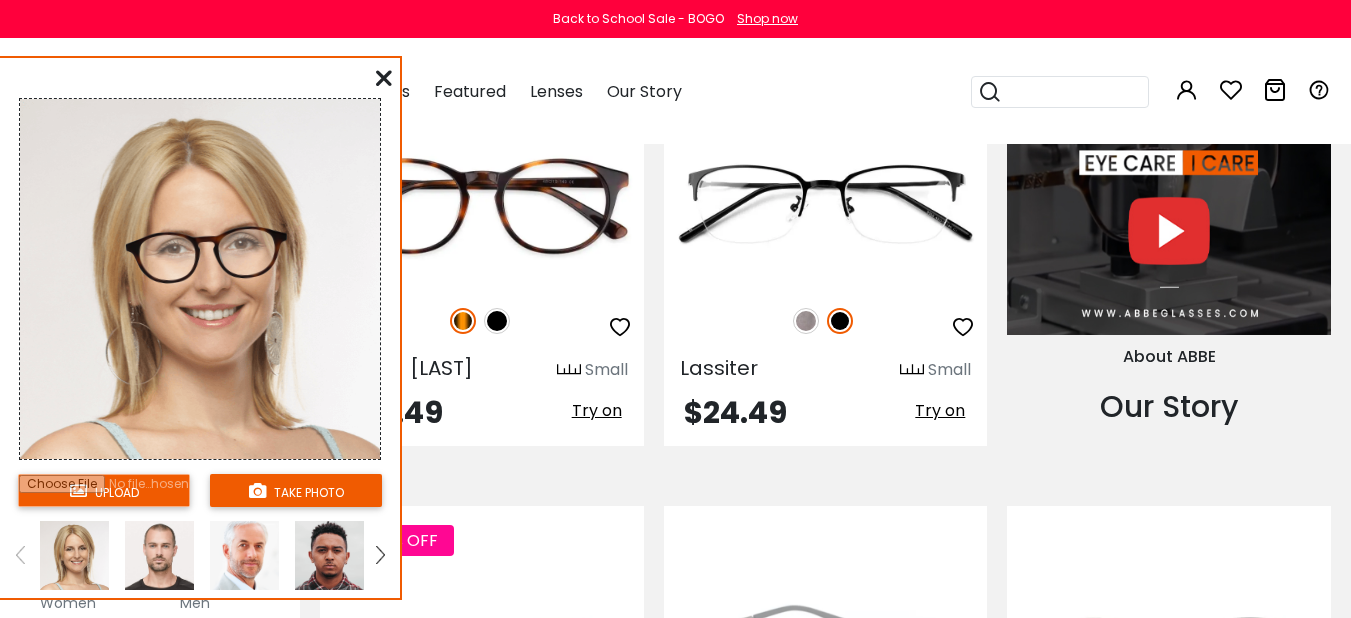 click on "Riley
Medium
$14.00
Try on" at bounding box center [826, 703] 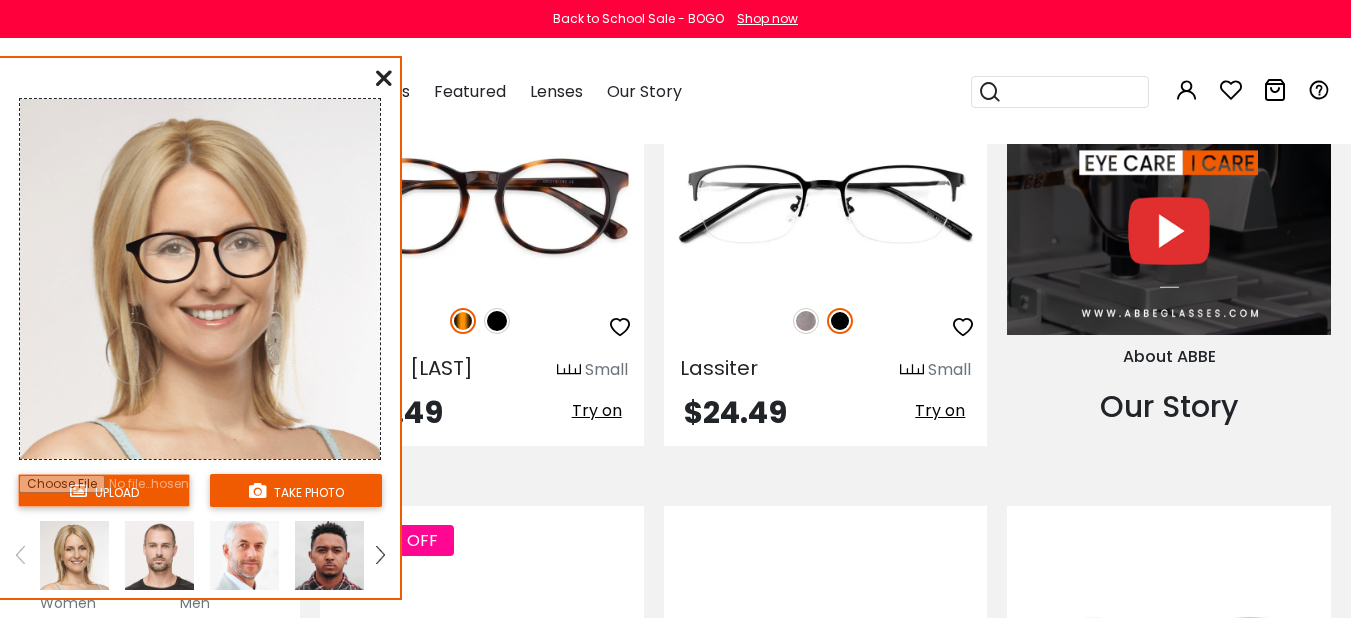 click on "Youngitive
Medium
$10.00
Try on
Utamaro XL" at bounding box center [825, 3199] 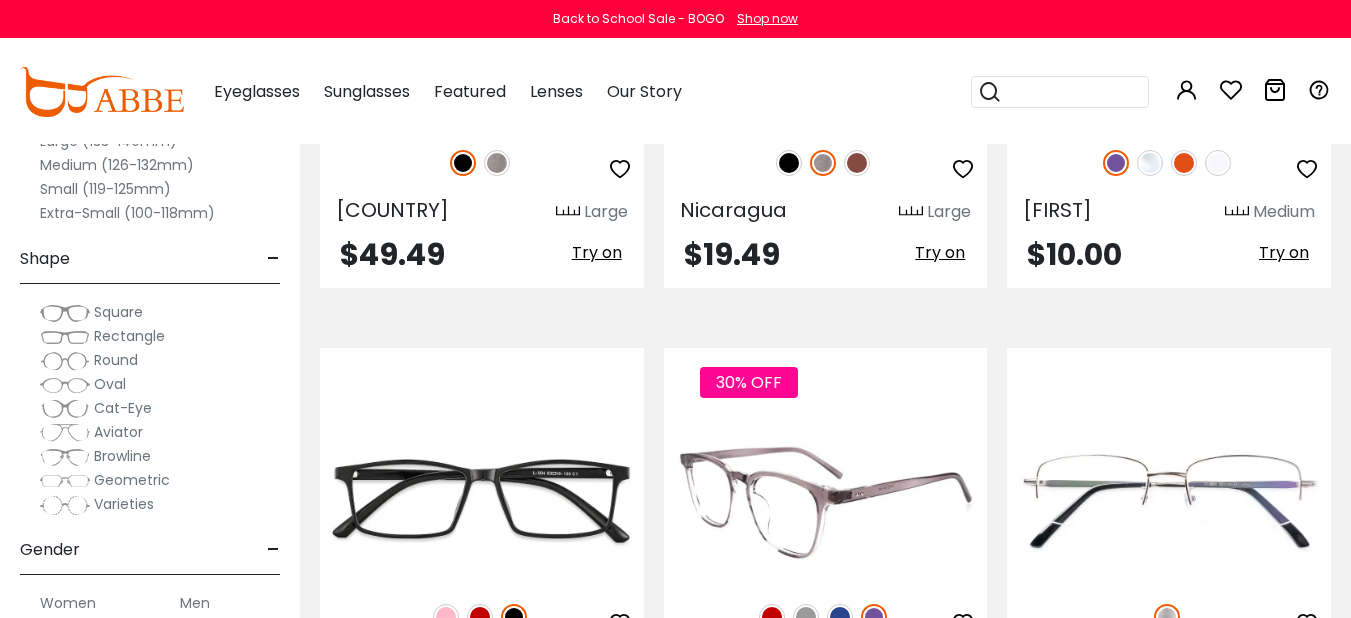 scroll, scrollTop: 3700, scrollLeft: 0, axis: vertical 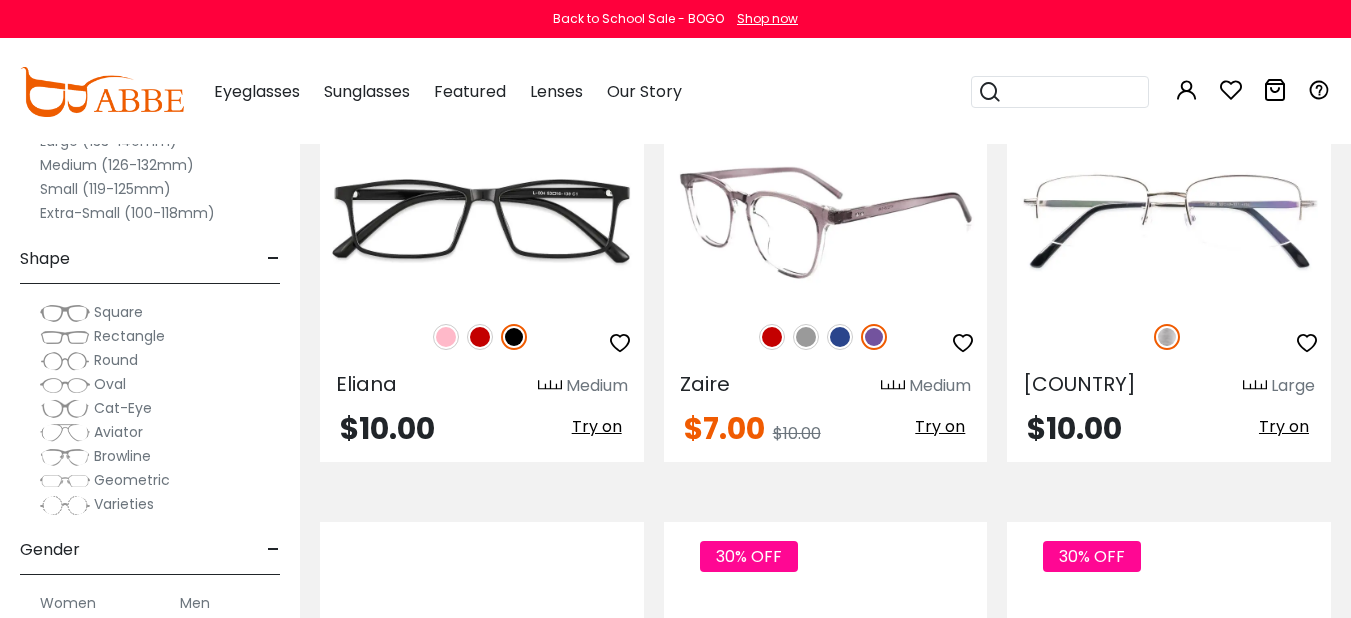 click on "Try on" at bounding box center (940, 426) 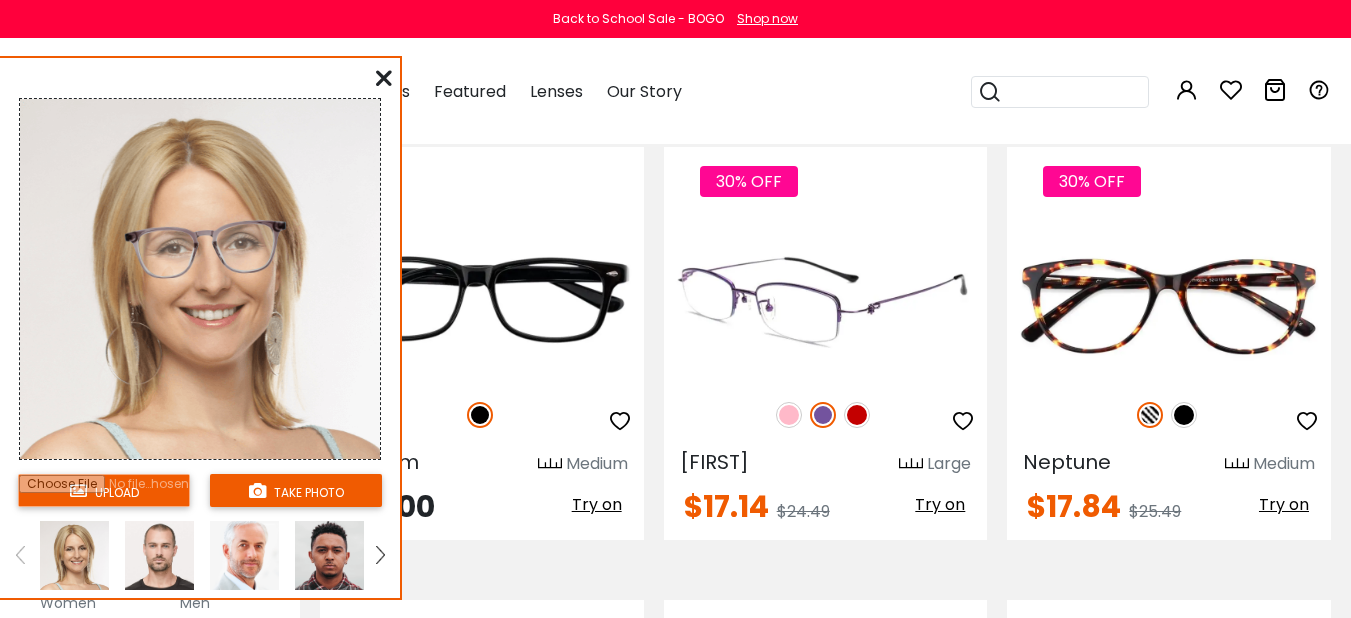 scroll, scrollTop: 4100, scrollLeft: 0, axis: vertical 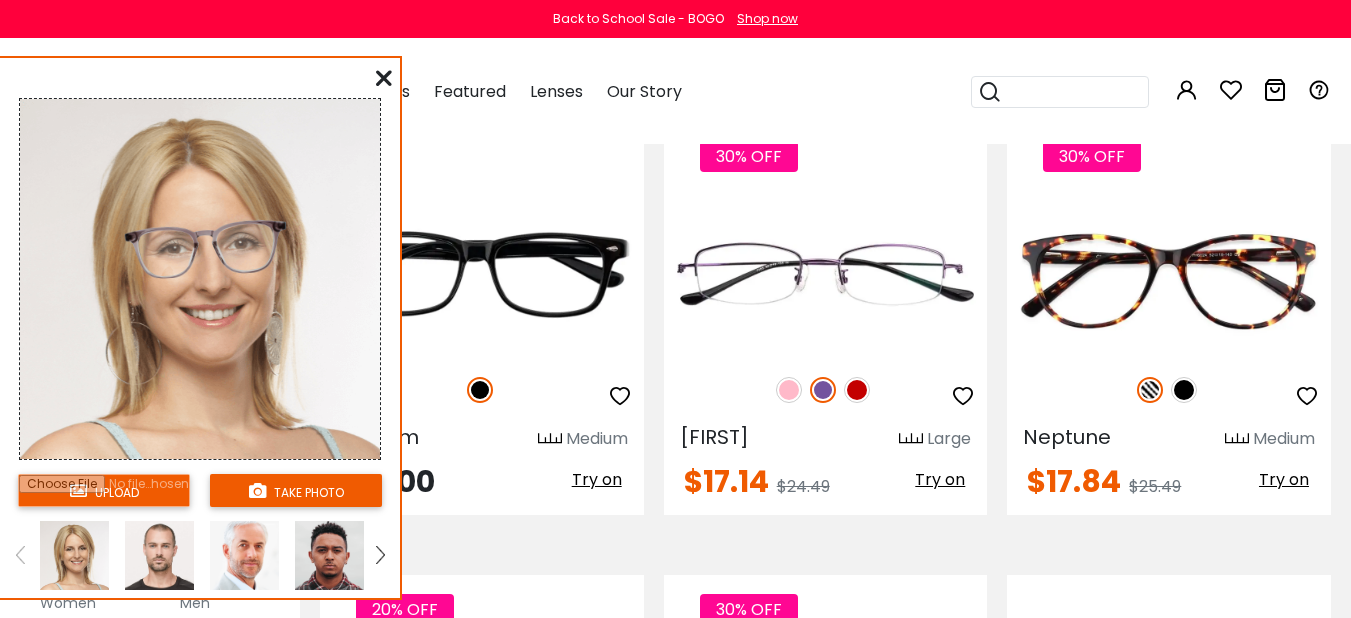 click at bounding box center (384, 78) 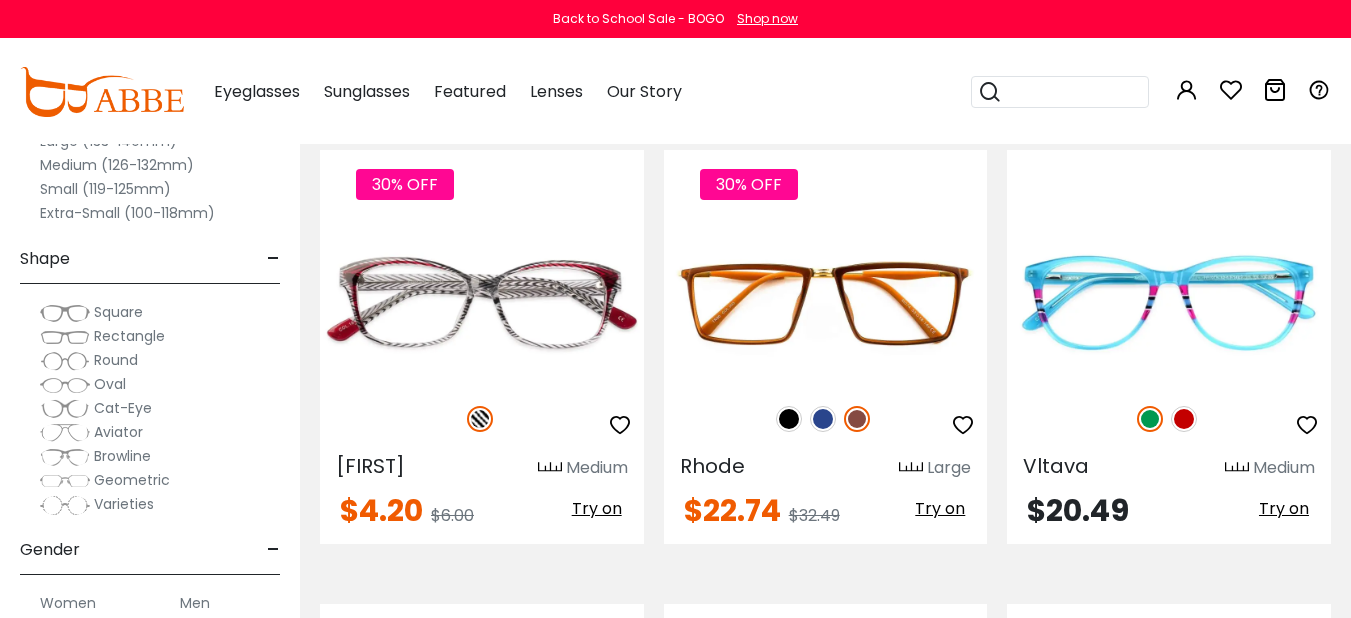 scroll, scrollTop: 5000, scrollLeft: 0, axis: vertical 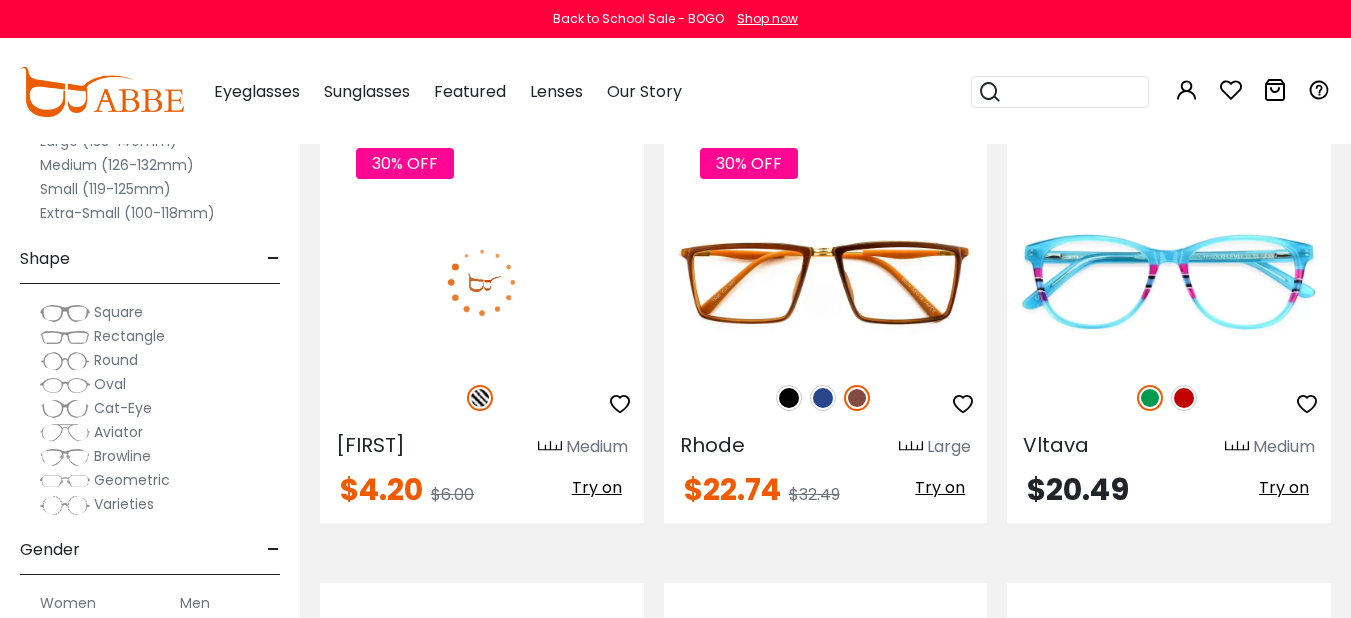 click on "Try on" at bounding box center (597, 487) 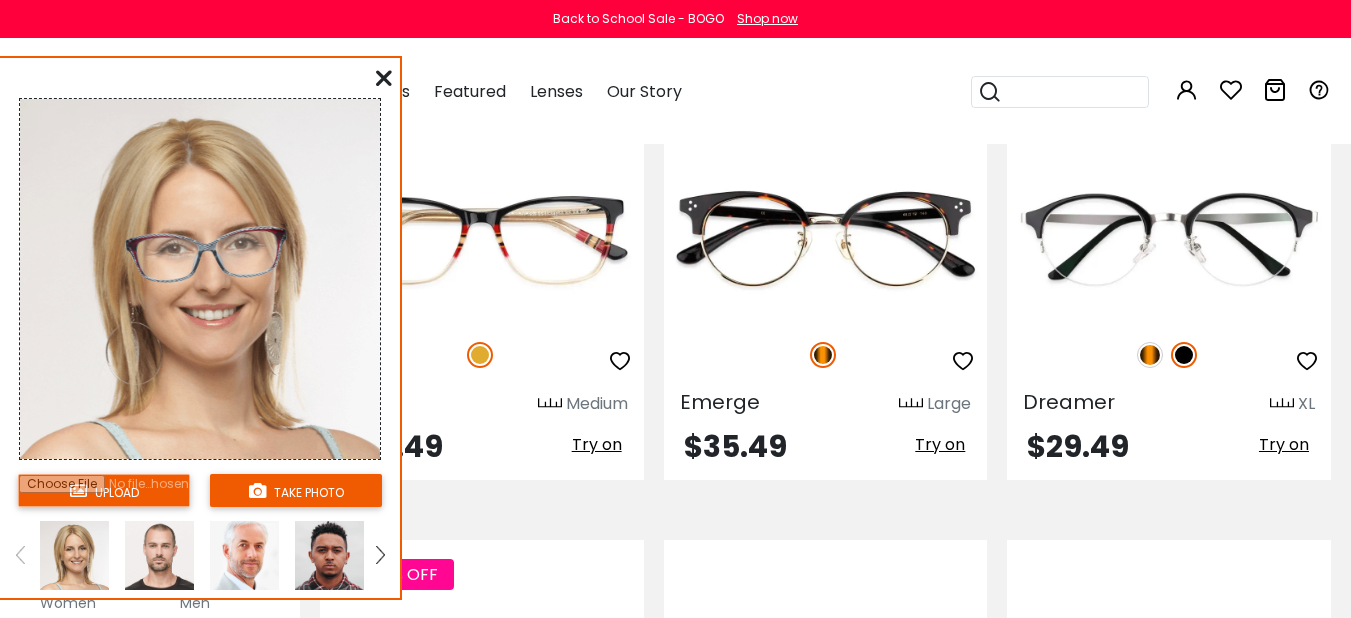 scroll, scrollTop: 5600, scrollLeft: 0, axis: vertical 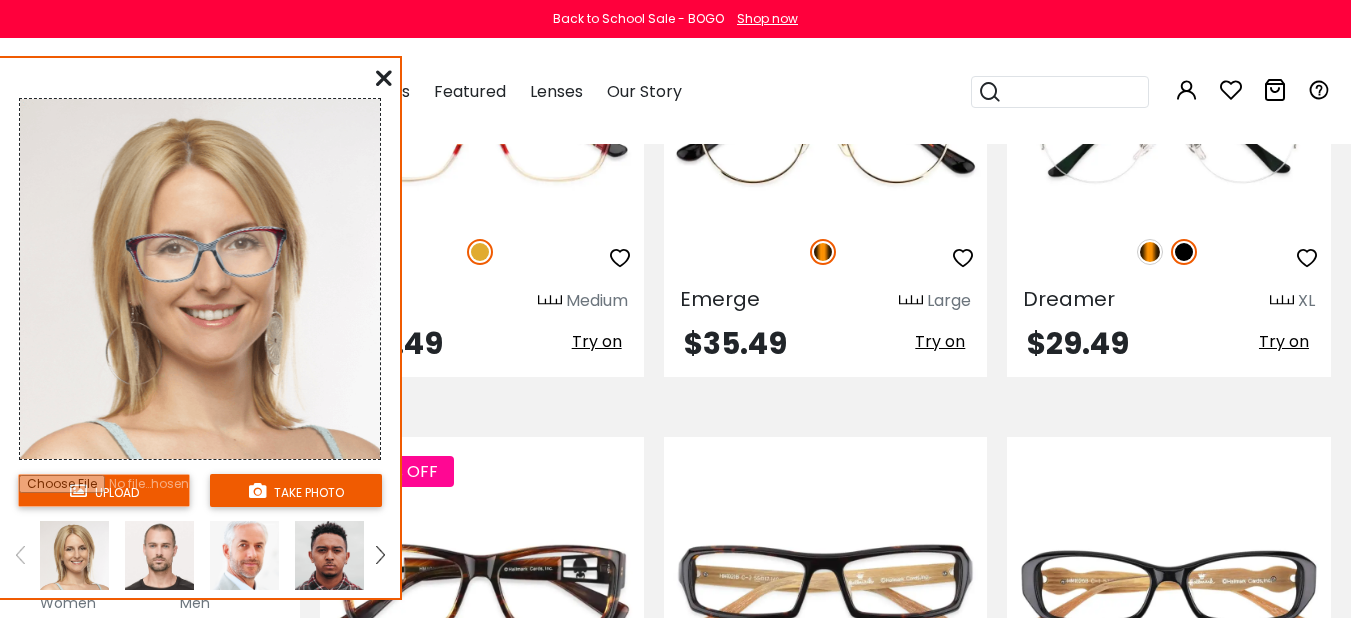 click at bounding box center (384, 78) 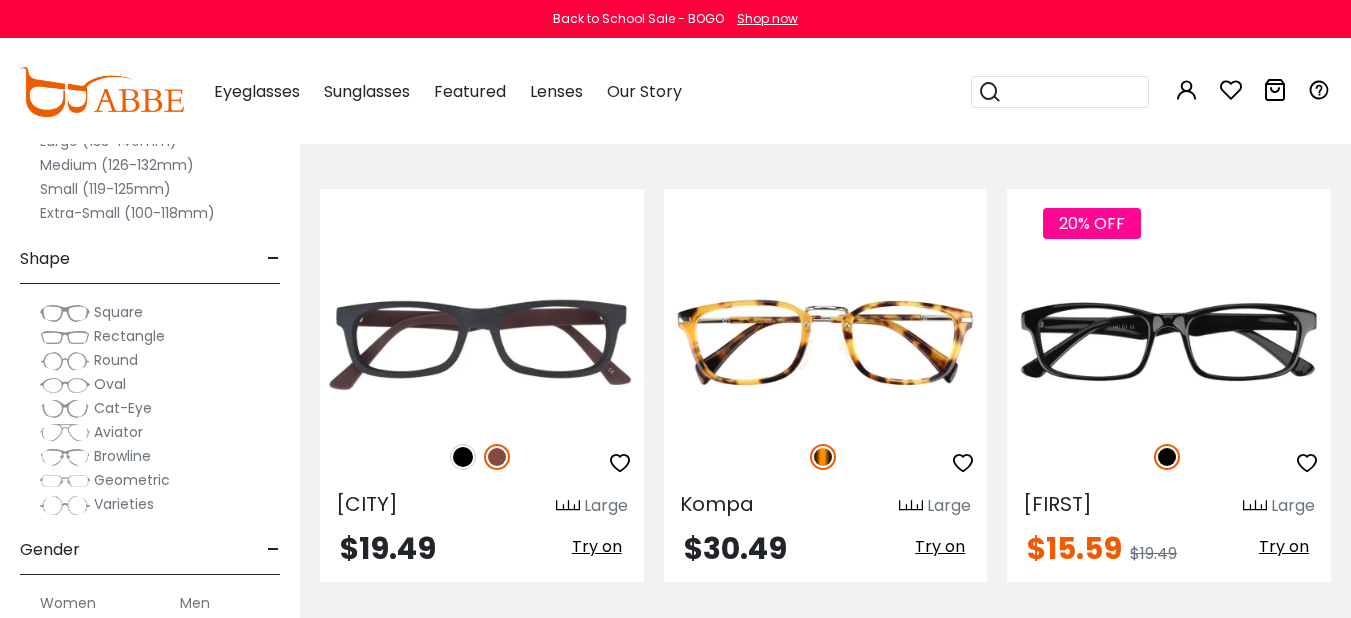 scroll, scrollTop: 6800, scrollLeft: 0, axis: vertical 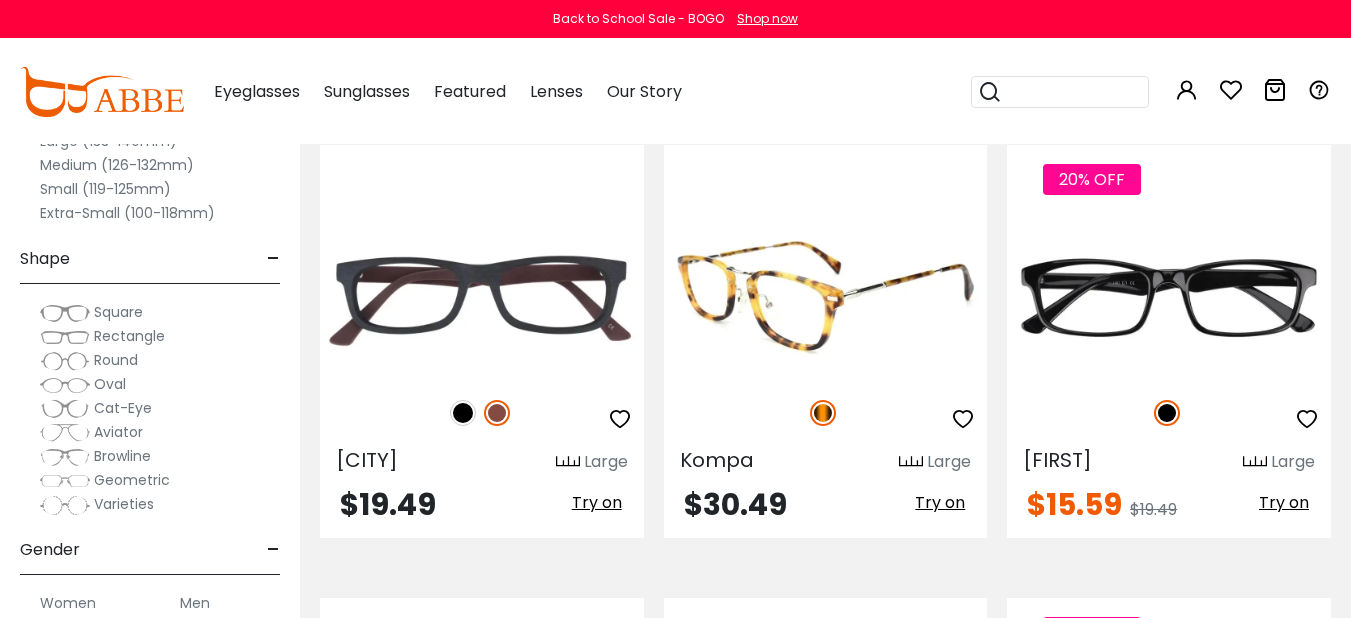 click on "Try on" at bounding box center [940, 502] 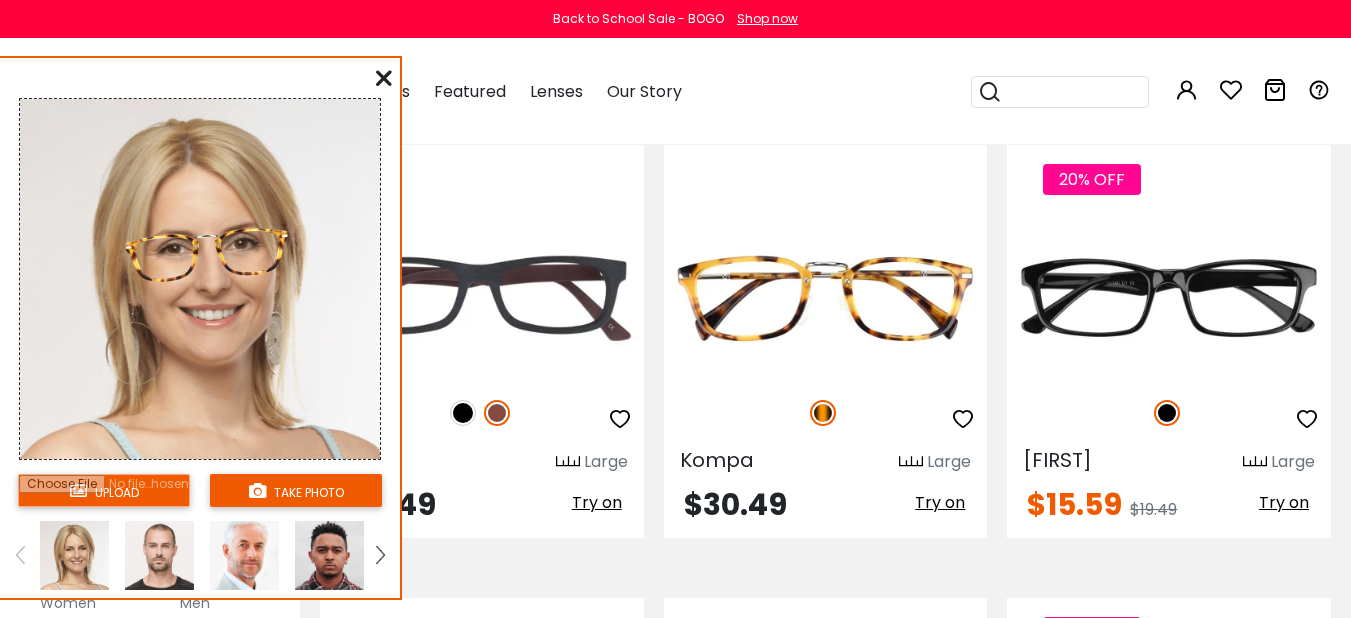click at bounding box center (384, 78) 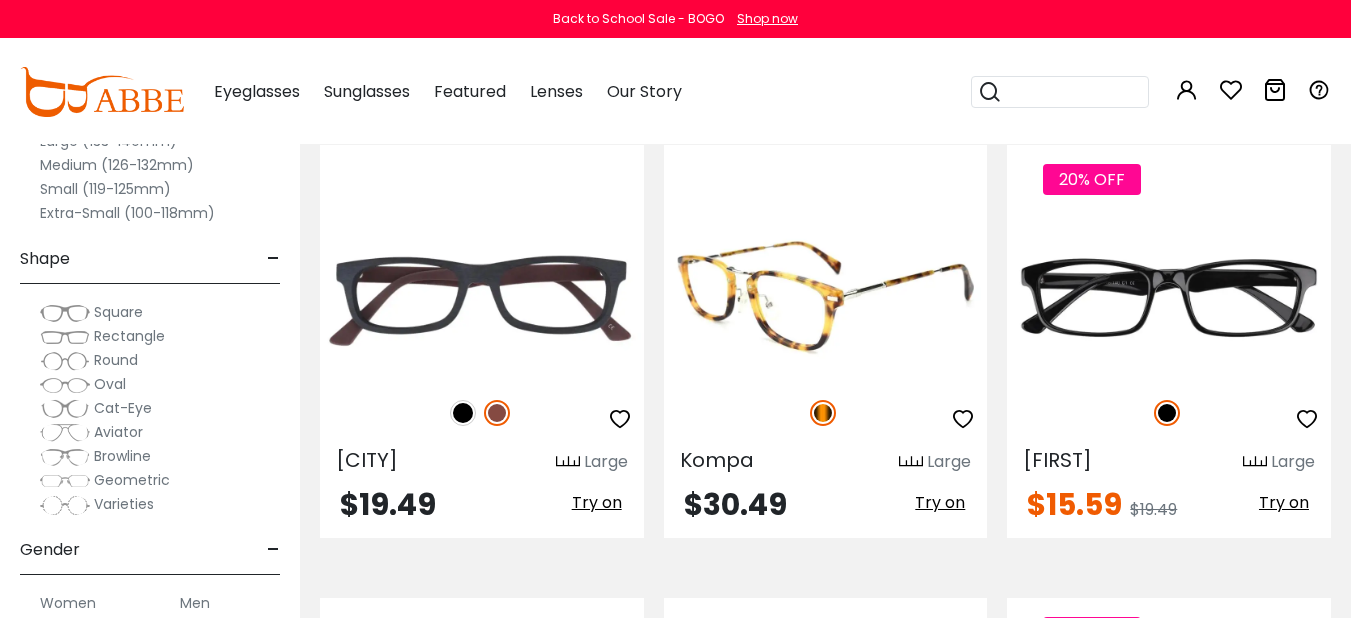 scroll, scrollTop: 7300, scrollLeft: 0, axis: vertical 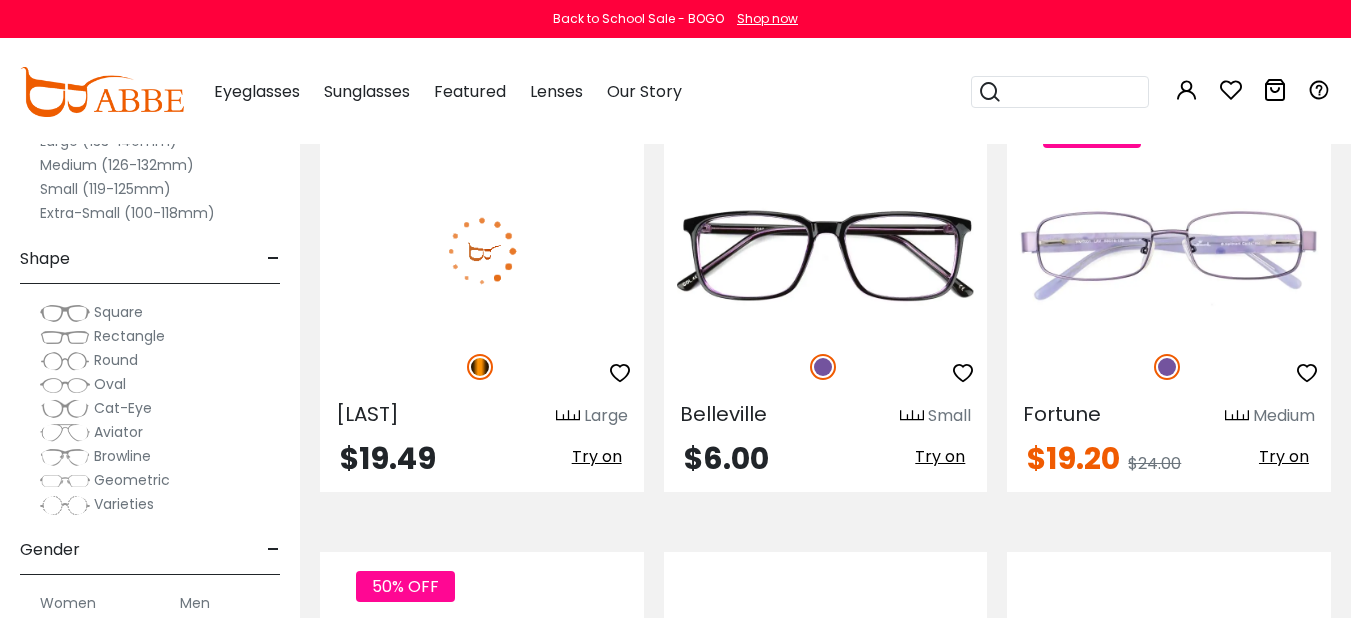 click on "Try on" at bounding box center [597, 456] 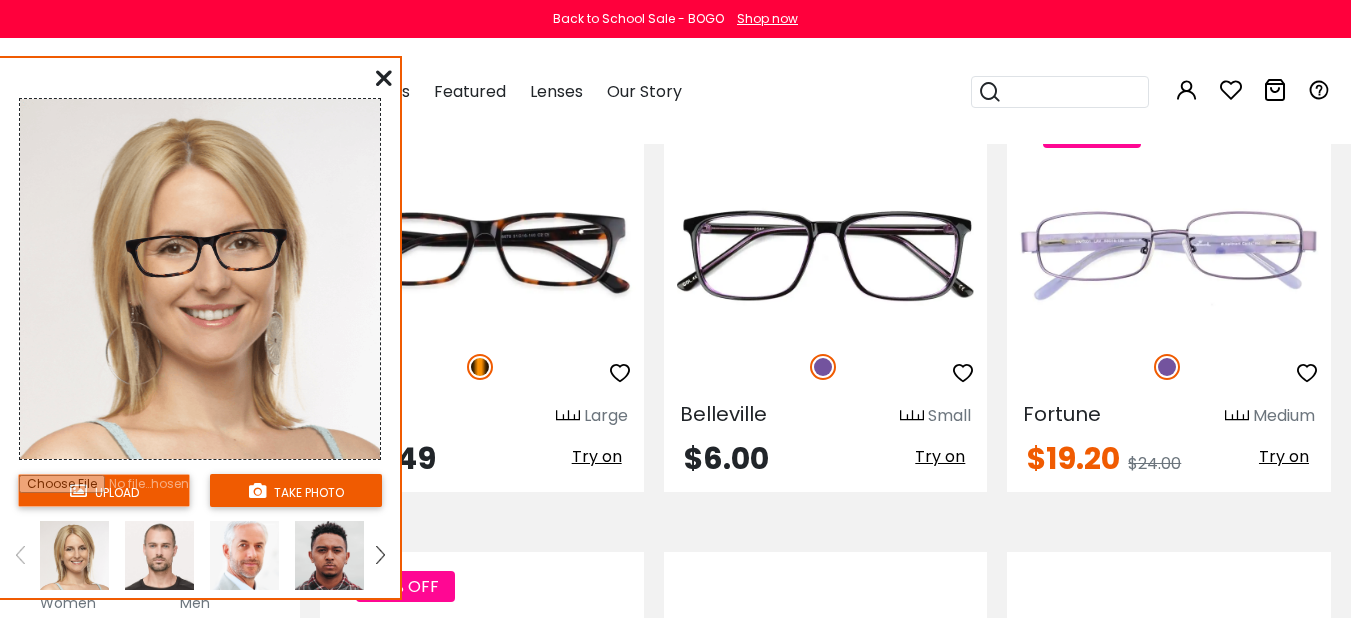 click at bounding box center (384, 78) 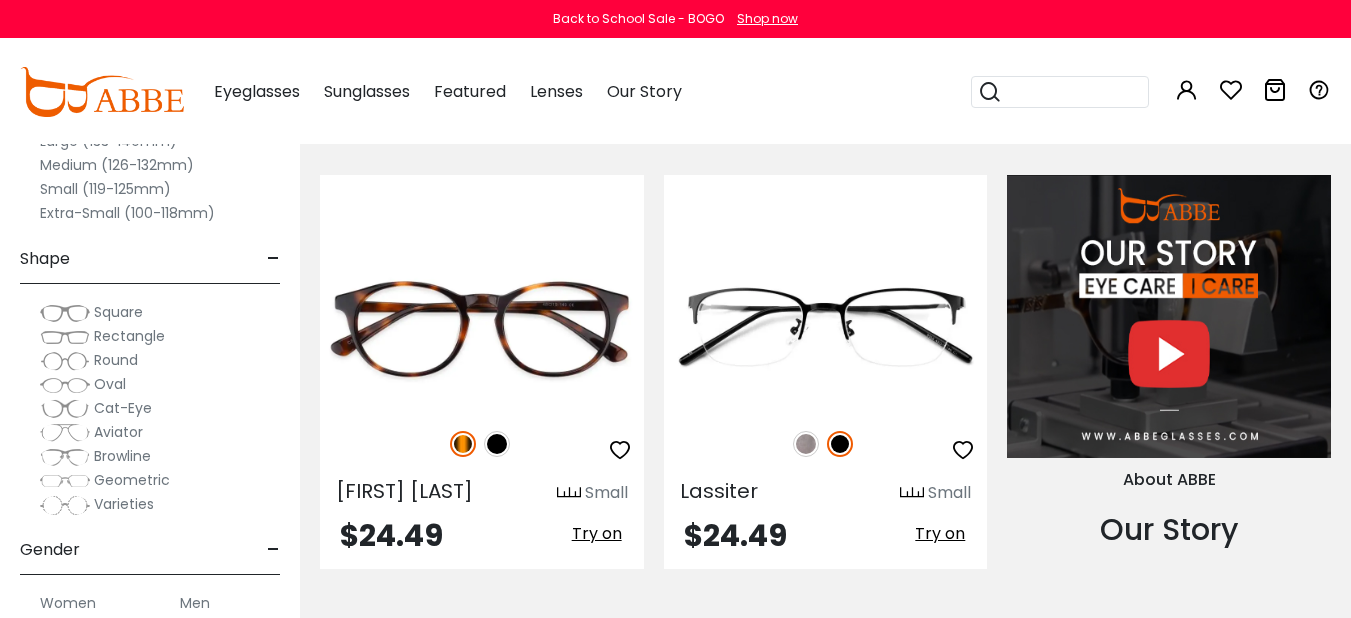 scroll, scrollTop: 1800, scrollLeft: 0, axis: vertical 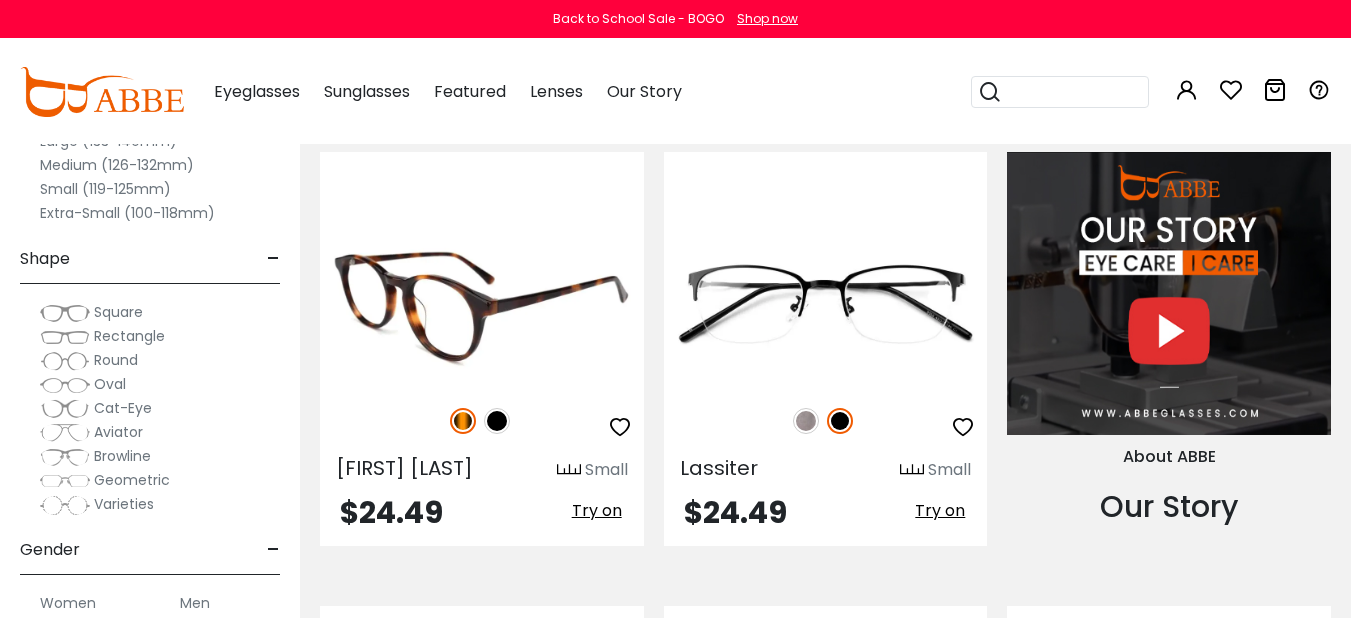 click at bounding box center [497, 421] 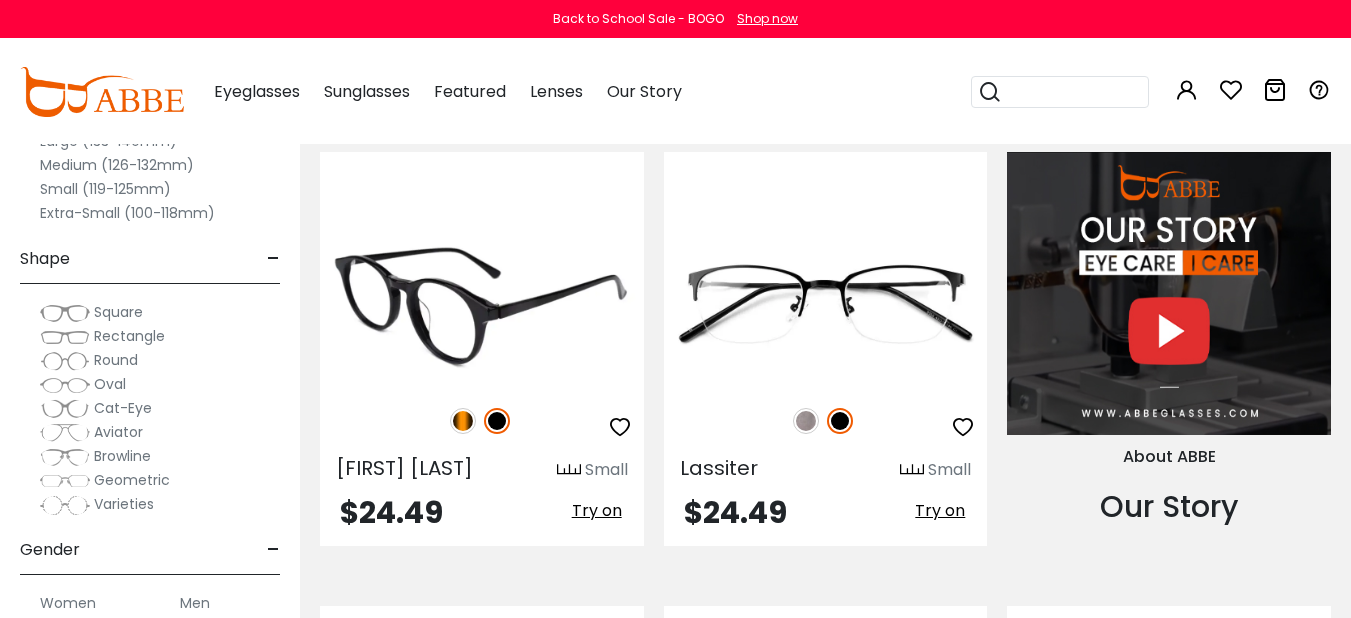 click on "Try on" at bounding box center (597, 510) 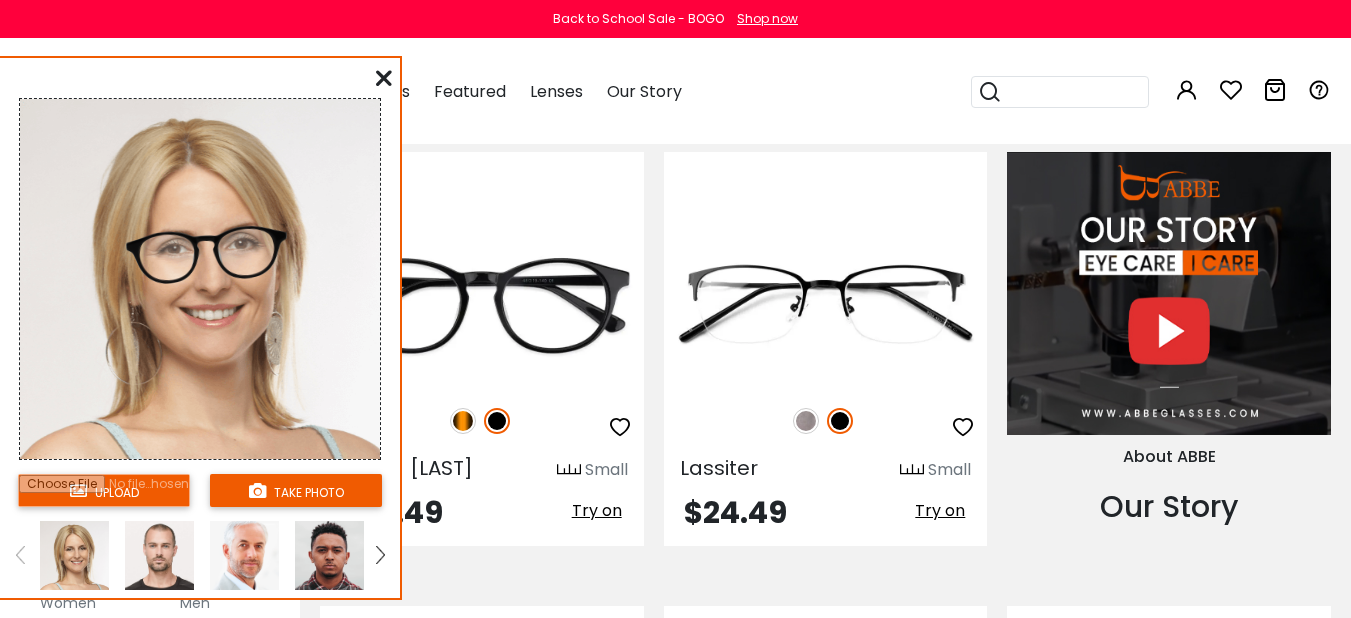click at bounding box center [384, 78] 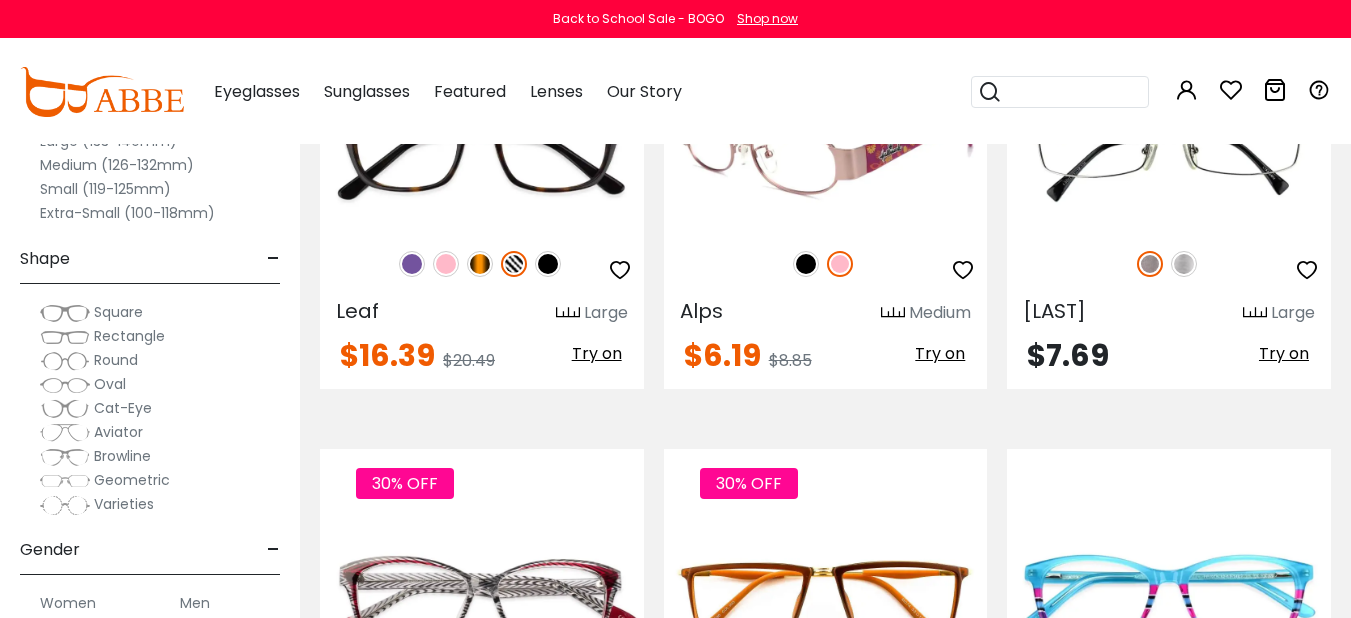 scroll, scrollTop: 4600, scrollLeft: 0, axis: vertical 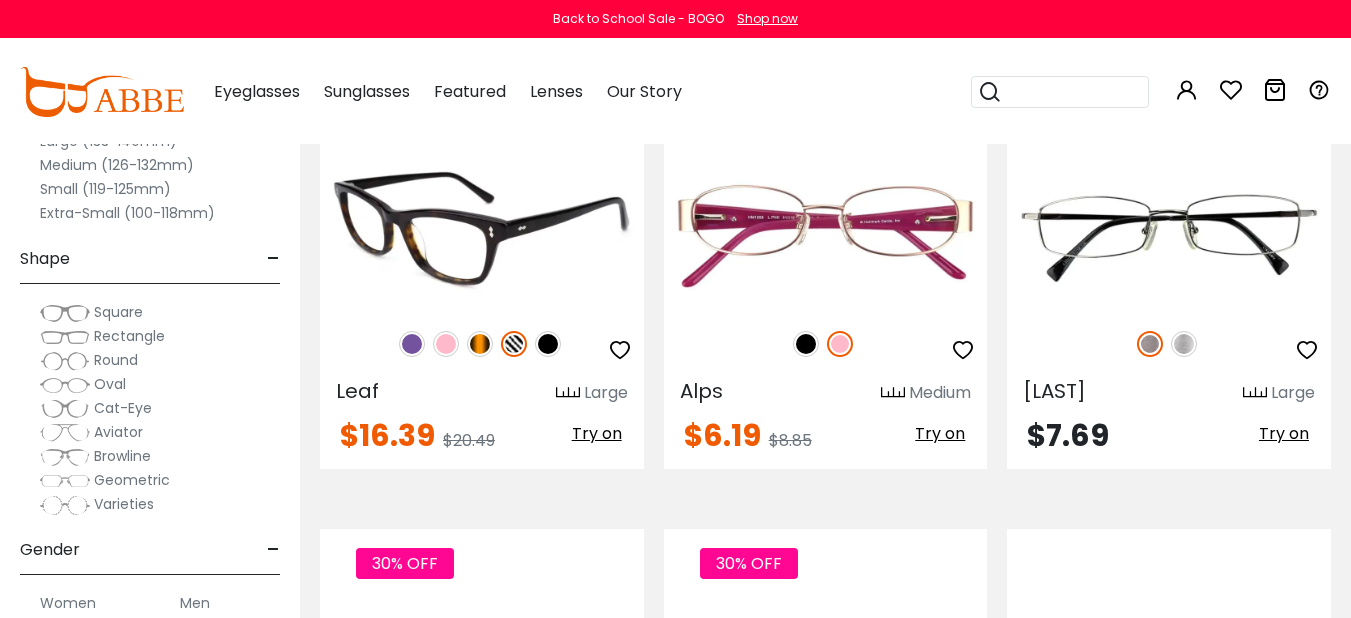 click on "Try on" at bounding box center [597, 433] 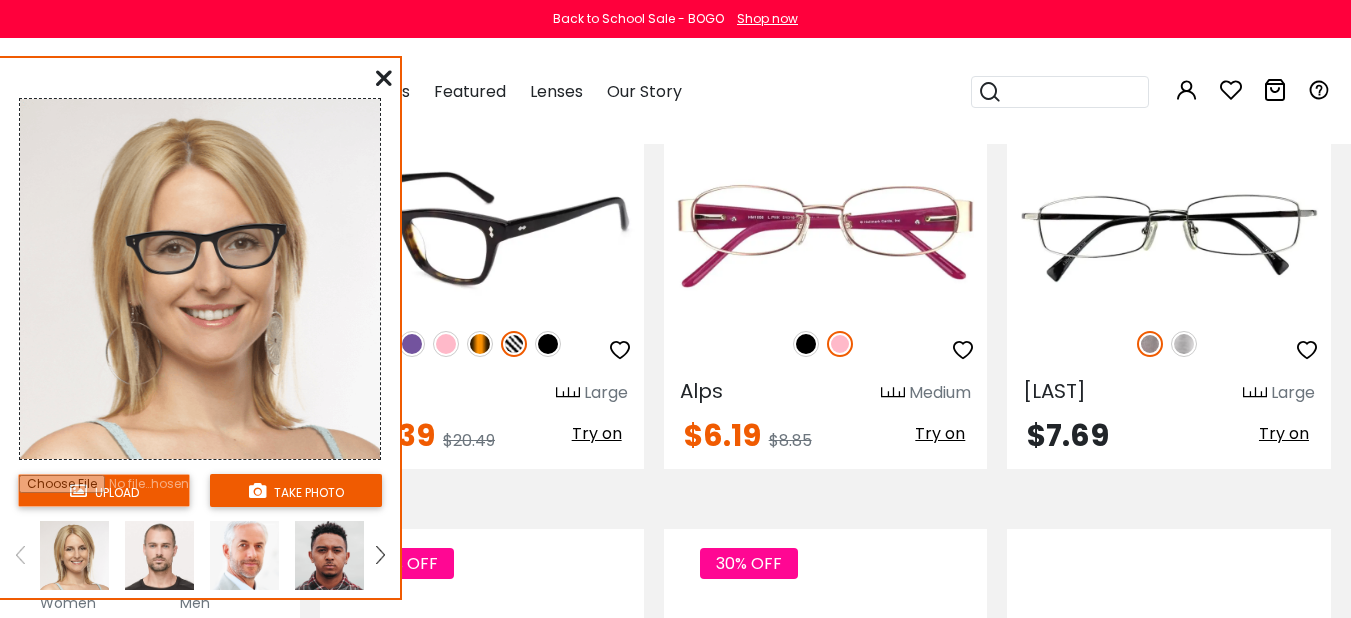 click on "Try on" at bounding box center [597, 433] 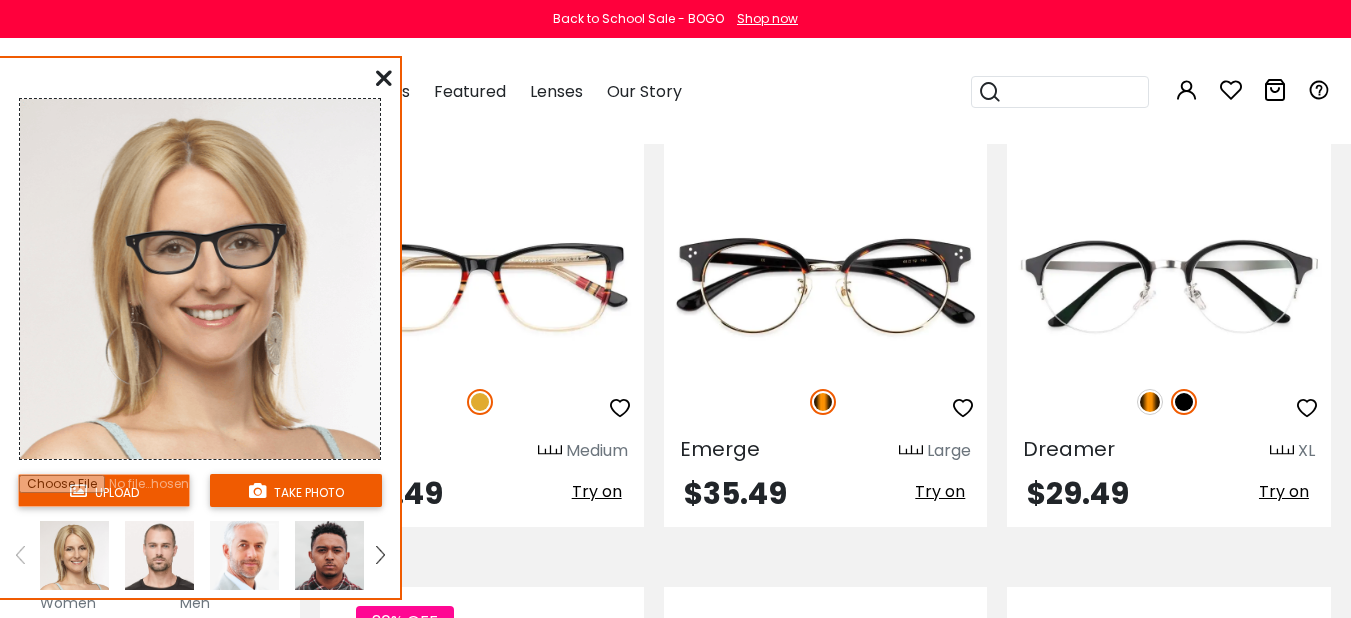 scroll, scrollTop: 5500, scrollLeft: 0, axis: vertical 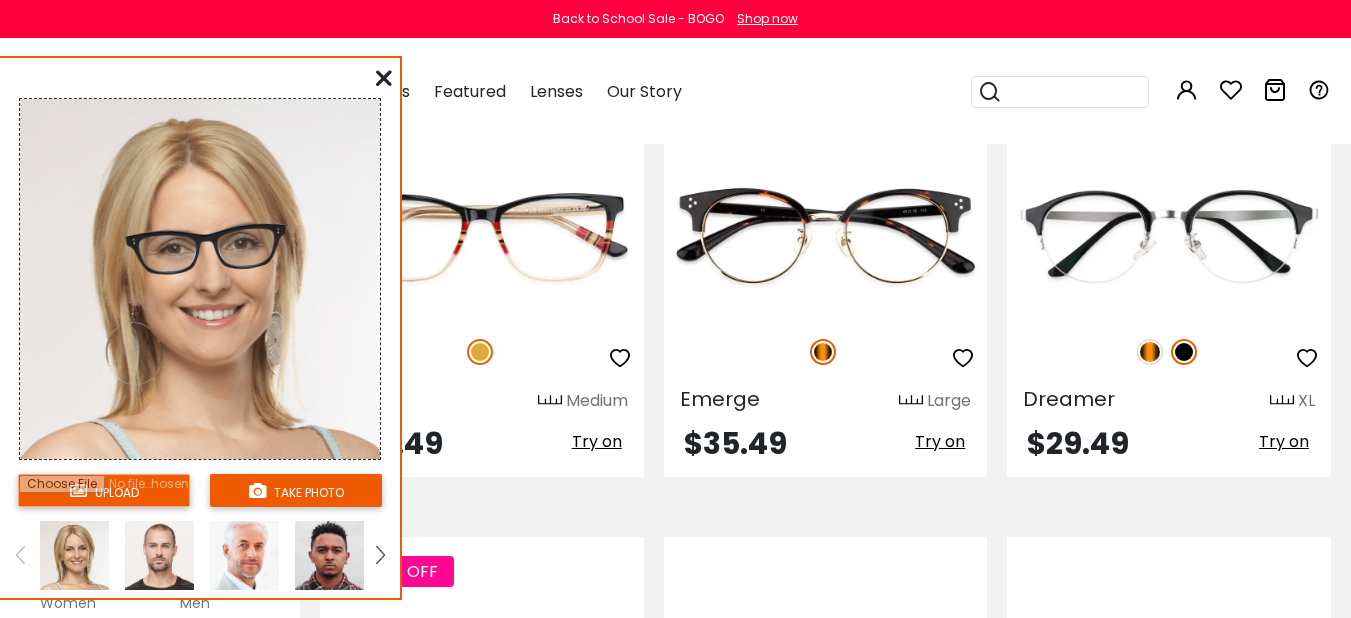 click at bounding box center (384, 78) 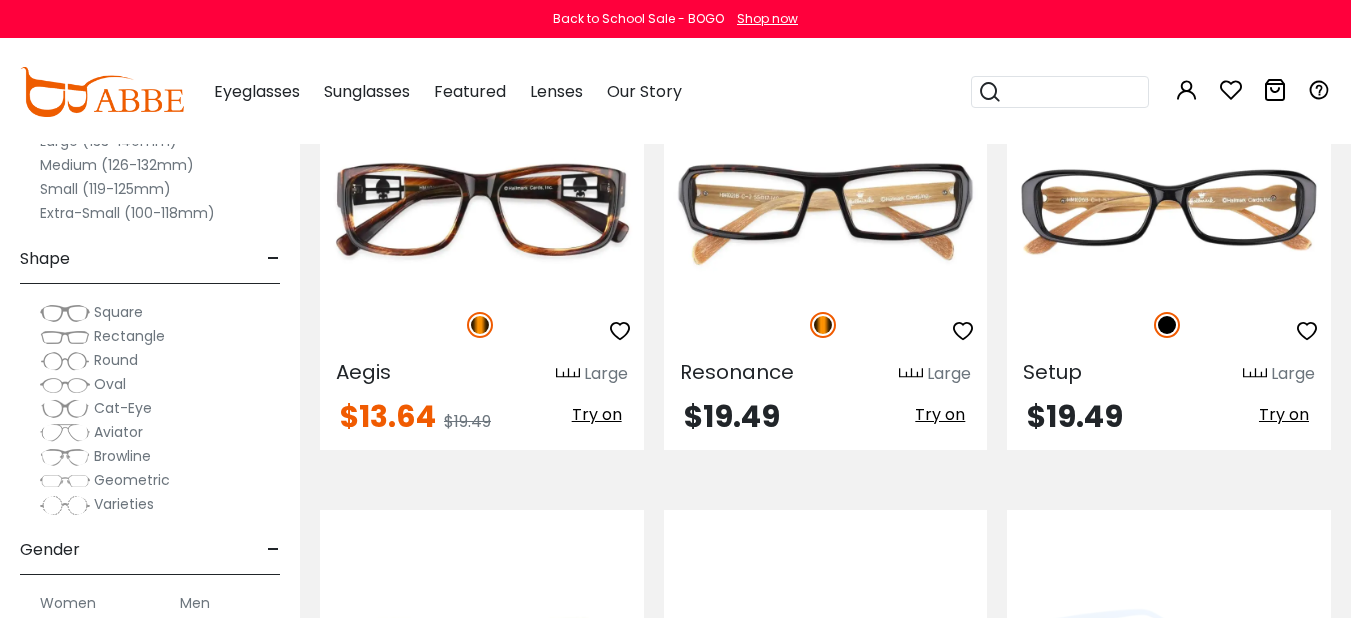 scroll, scrollTop: 6000, scrollLeft: 0, axis: vertical 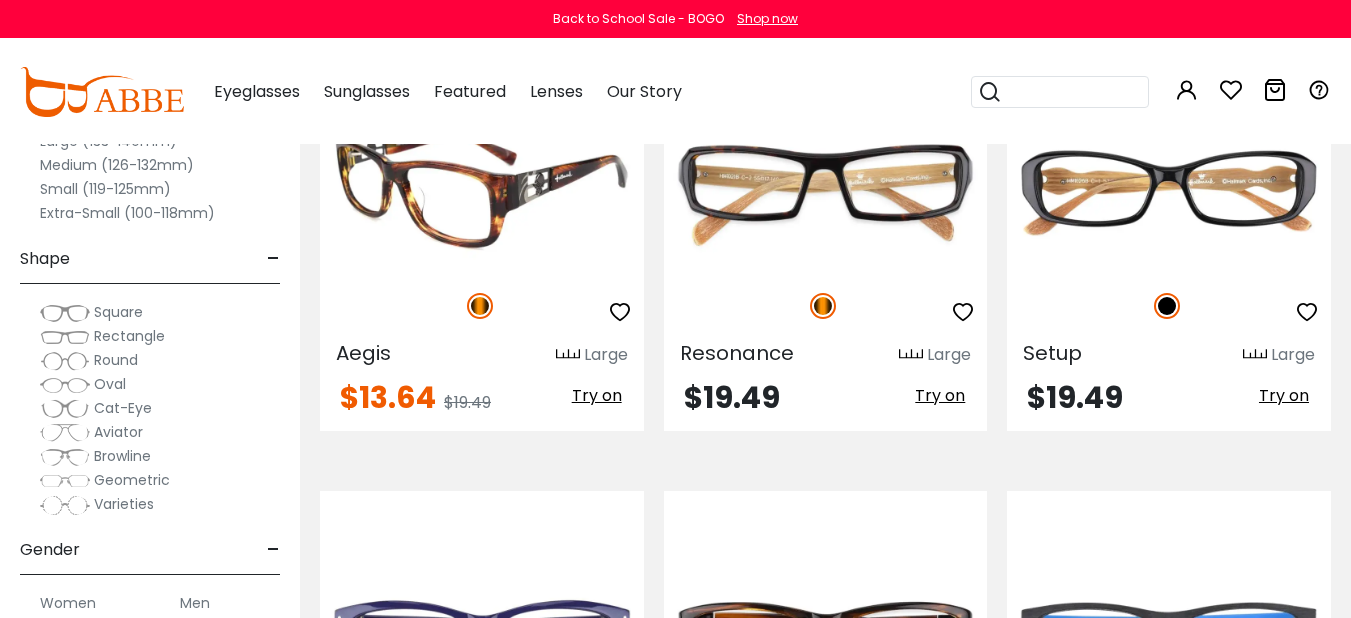 click on "Try on" at bounding box center [597, 395] 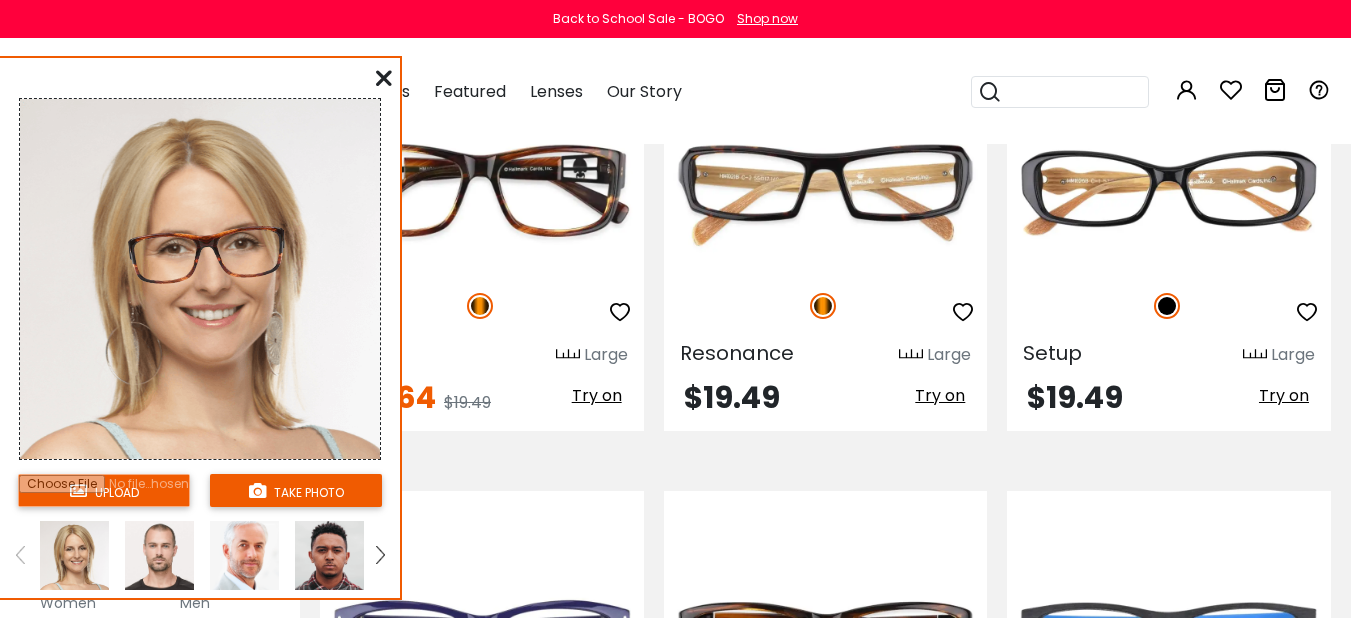 click on "Beyond
Large
$19.49
Try on" at bounding box center [1169, 688] 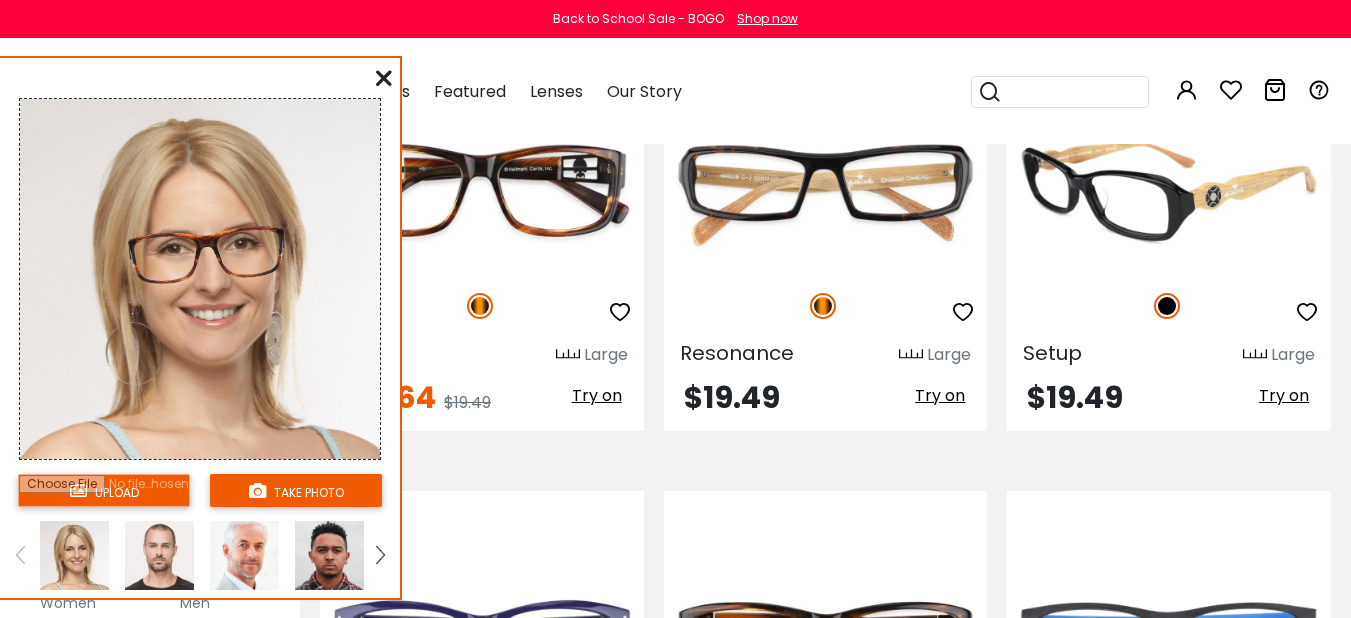 click on "Try on" at bounding box center [1284, 395] 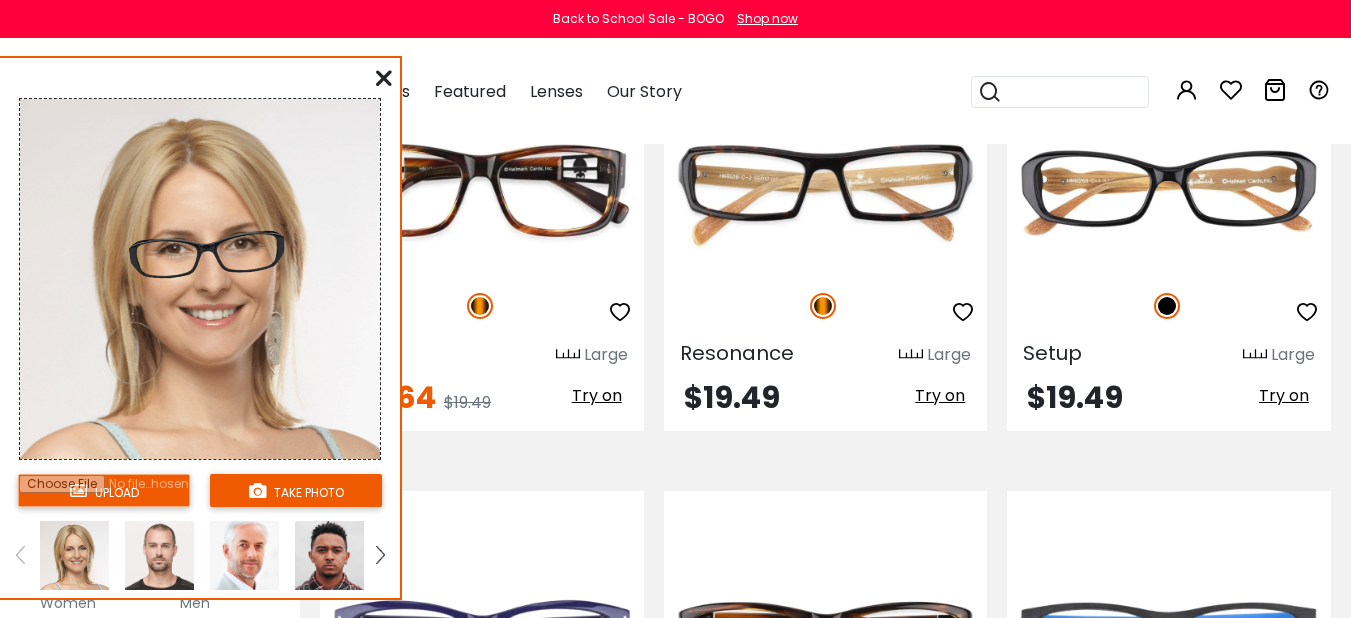 click at bounding box center [384, 78] 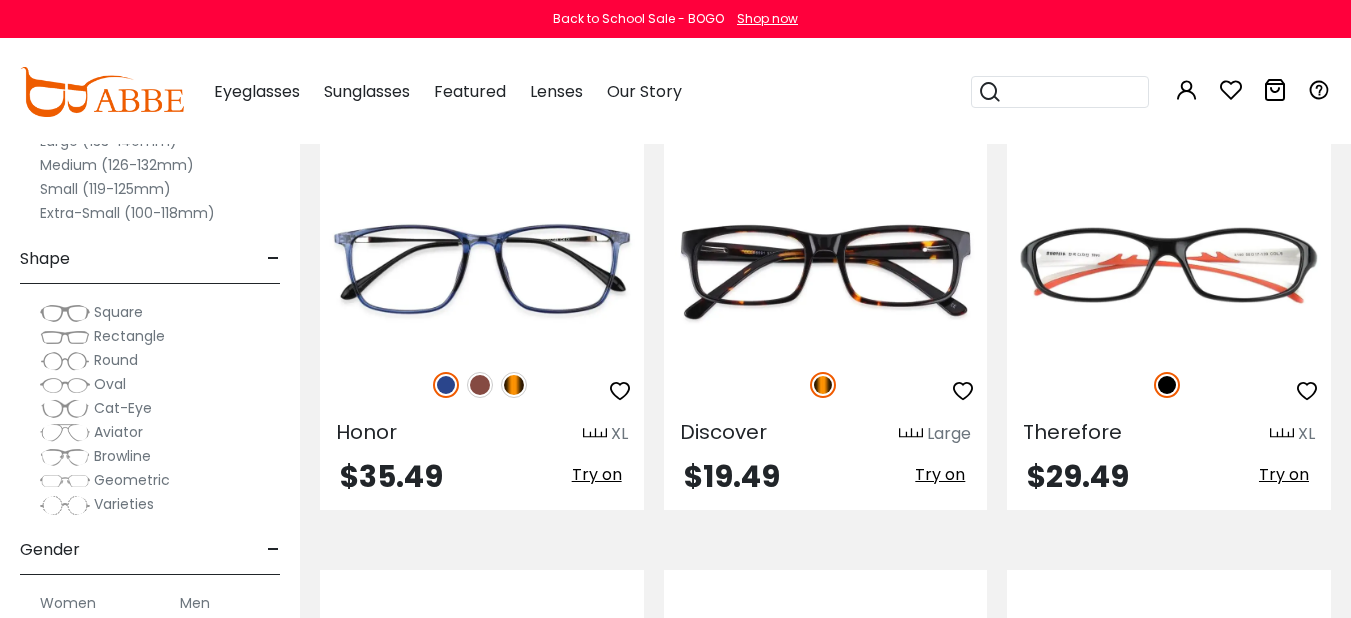 scroll, scrollTop: 8200, scrollLeft: 0, axis: vertical 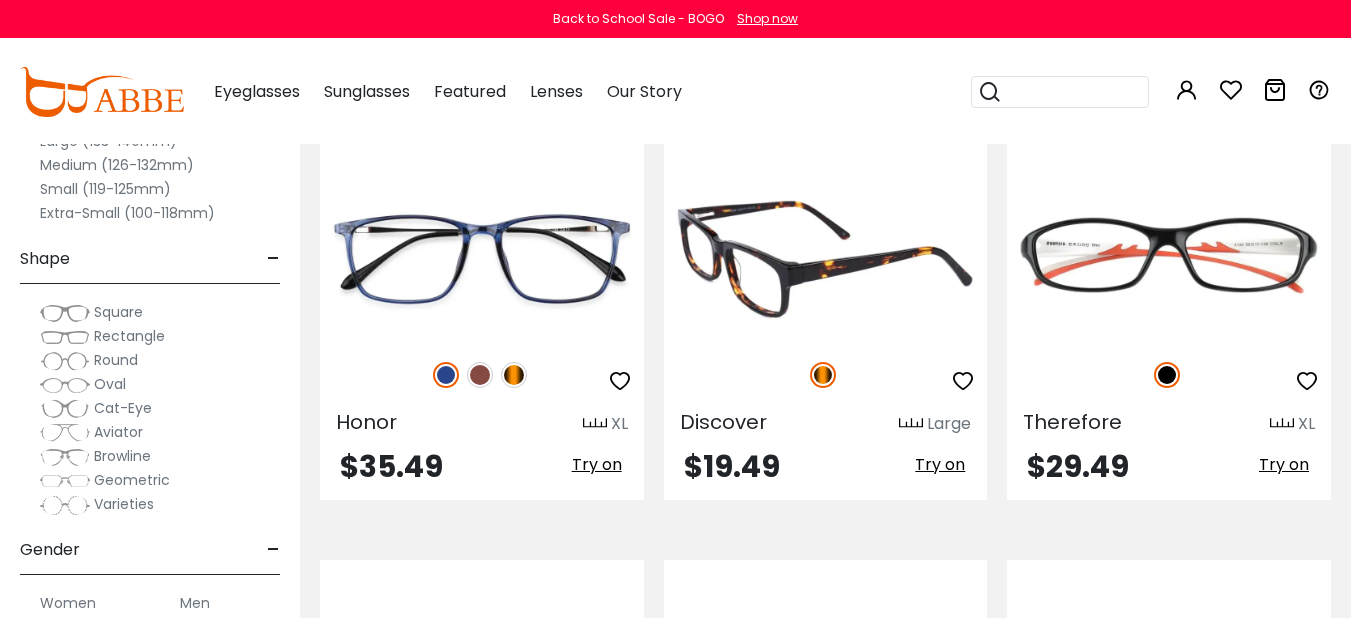 click on "Try on" at bounding box center [940, 464] 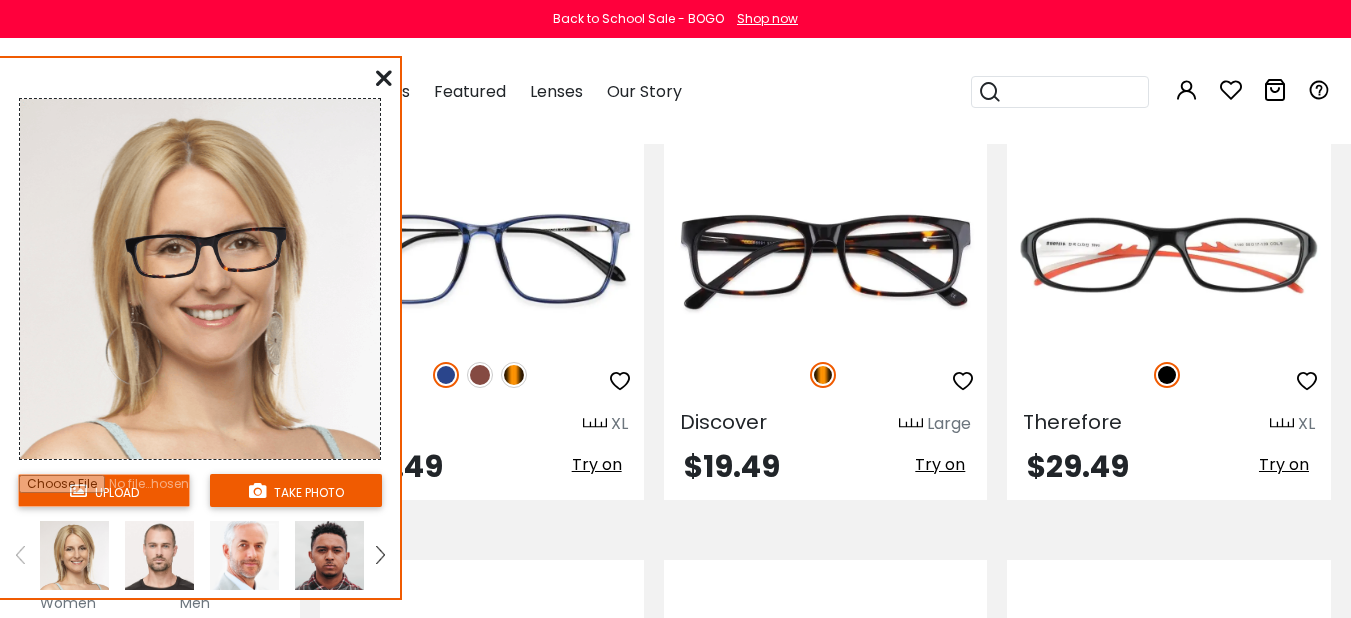 scroll, scrollTop: 8600, scrollLeft: 0, axis: vertical 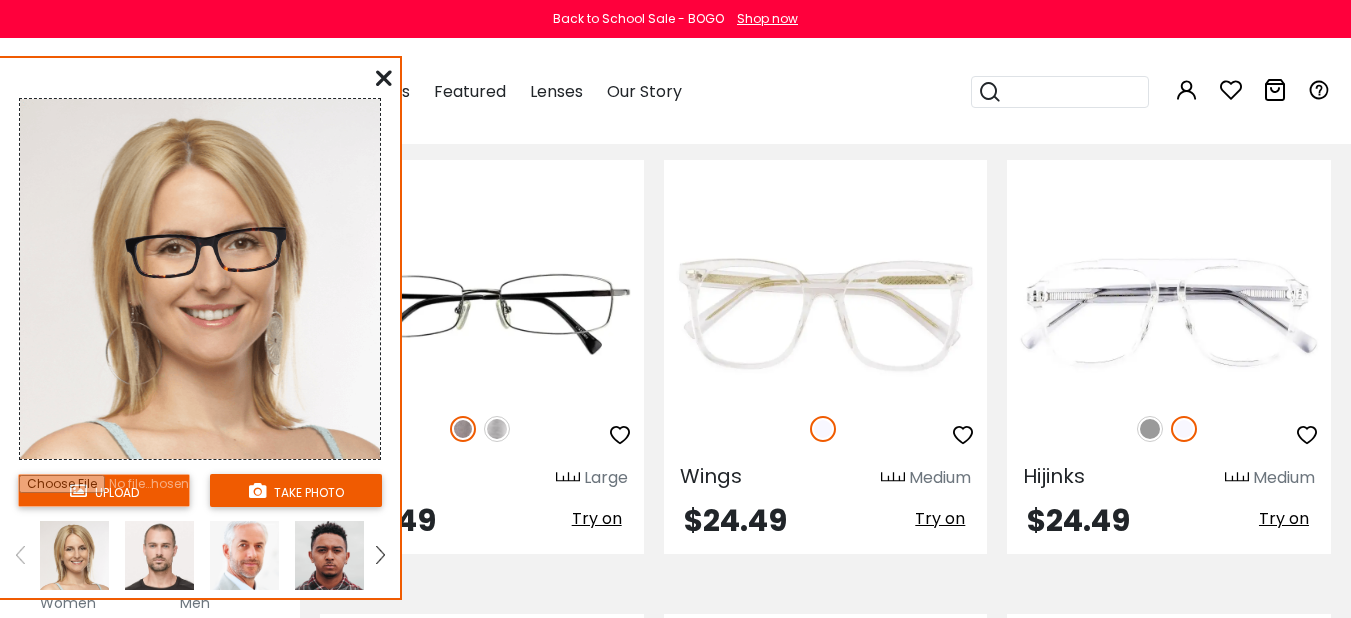 click at bounding box center [384, 78] 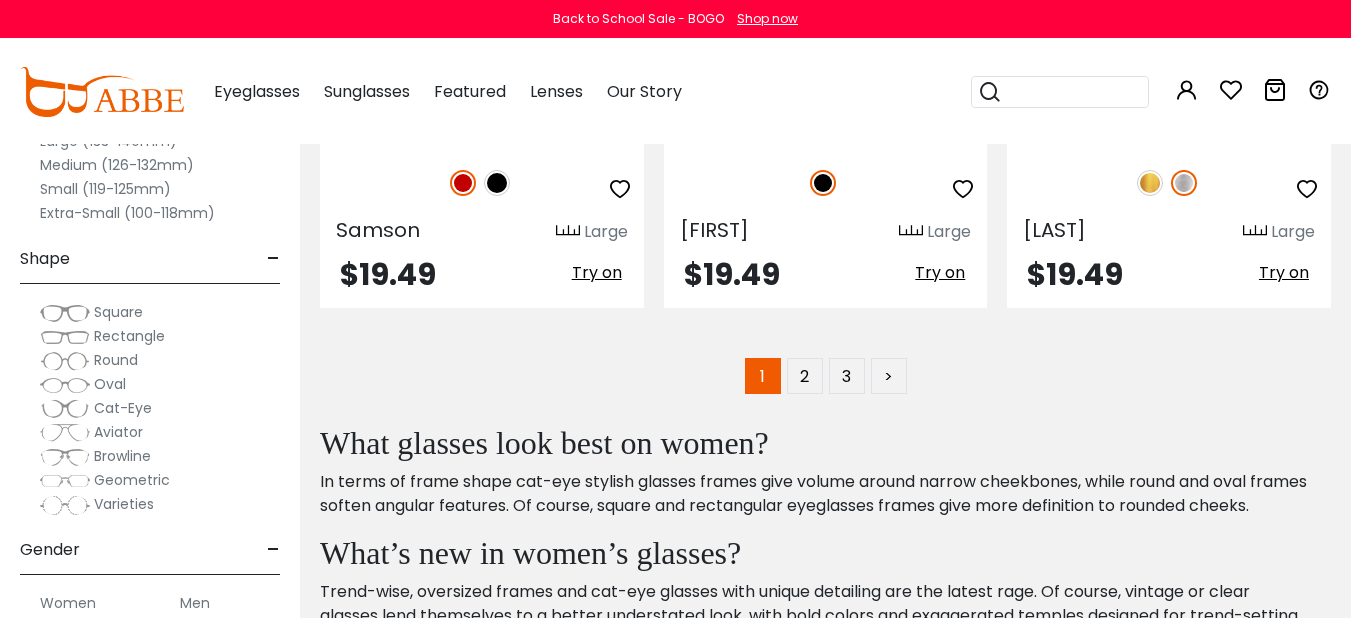 scroll, scrollTop: 9400, scrollLeft: 0, axis: vertical 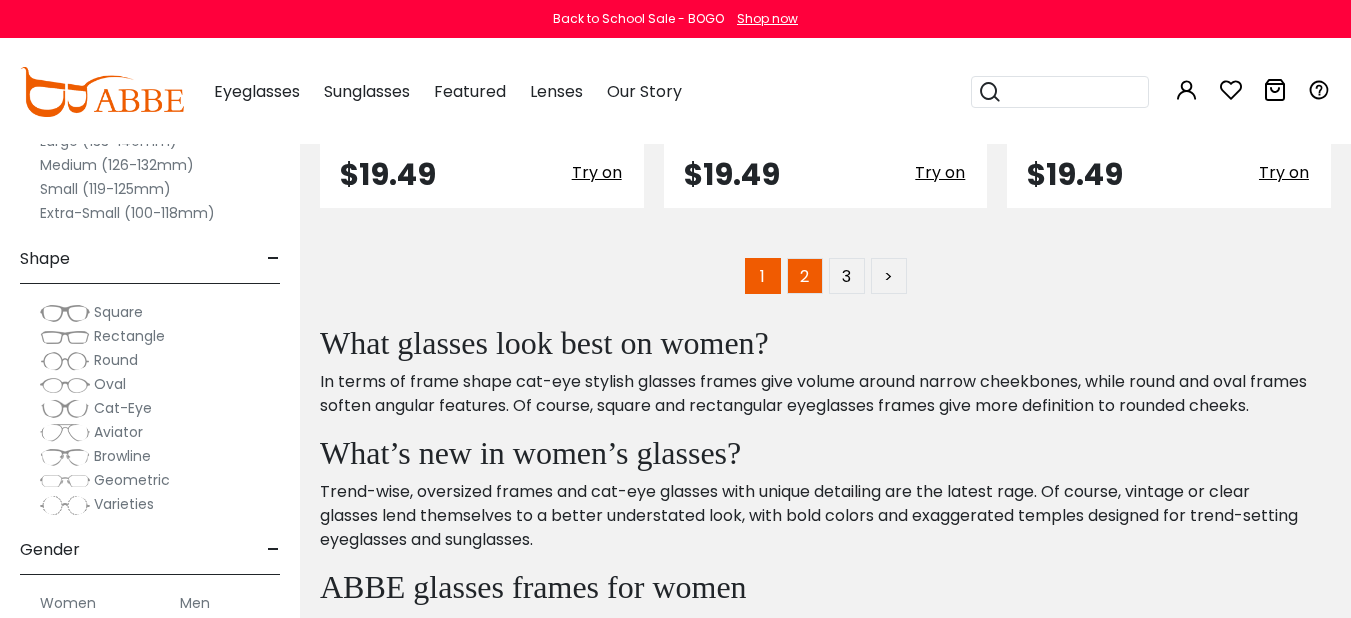 click on "2" at bounding box center (805, 276) 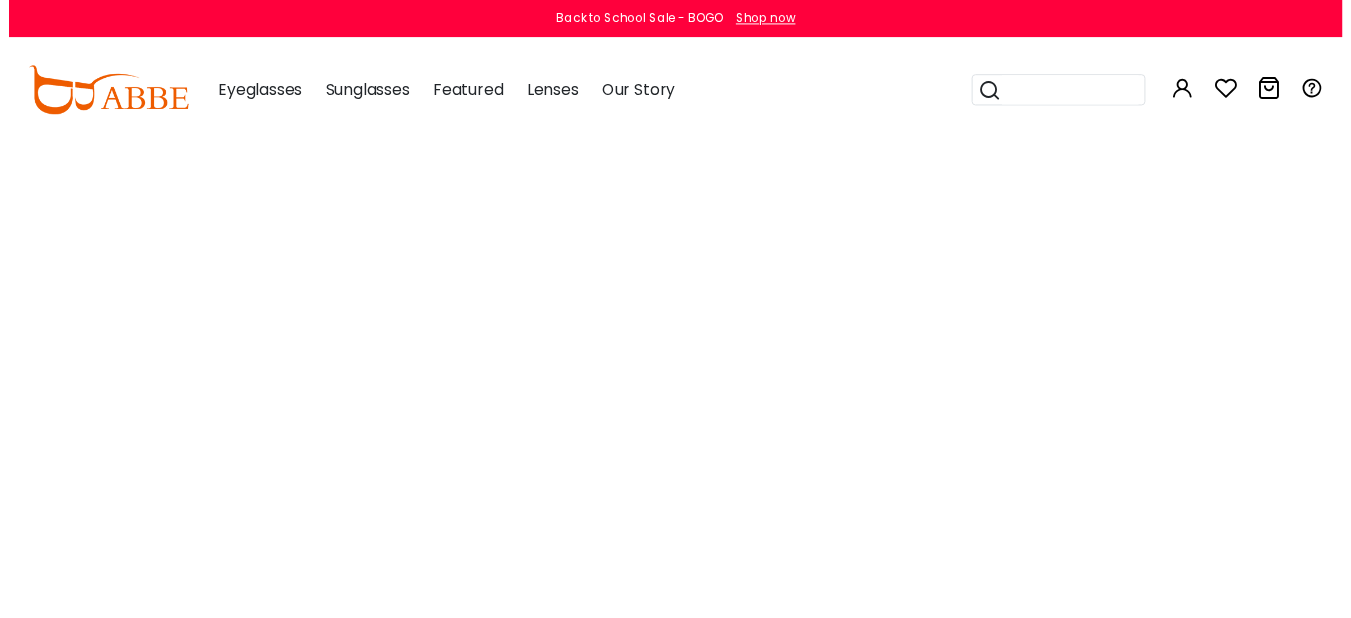 scroll, scrollTop: 0, scrollLeft: 0, axis: both 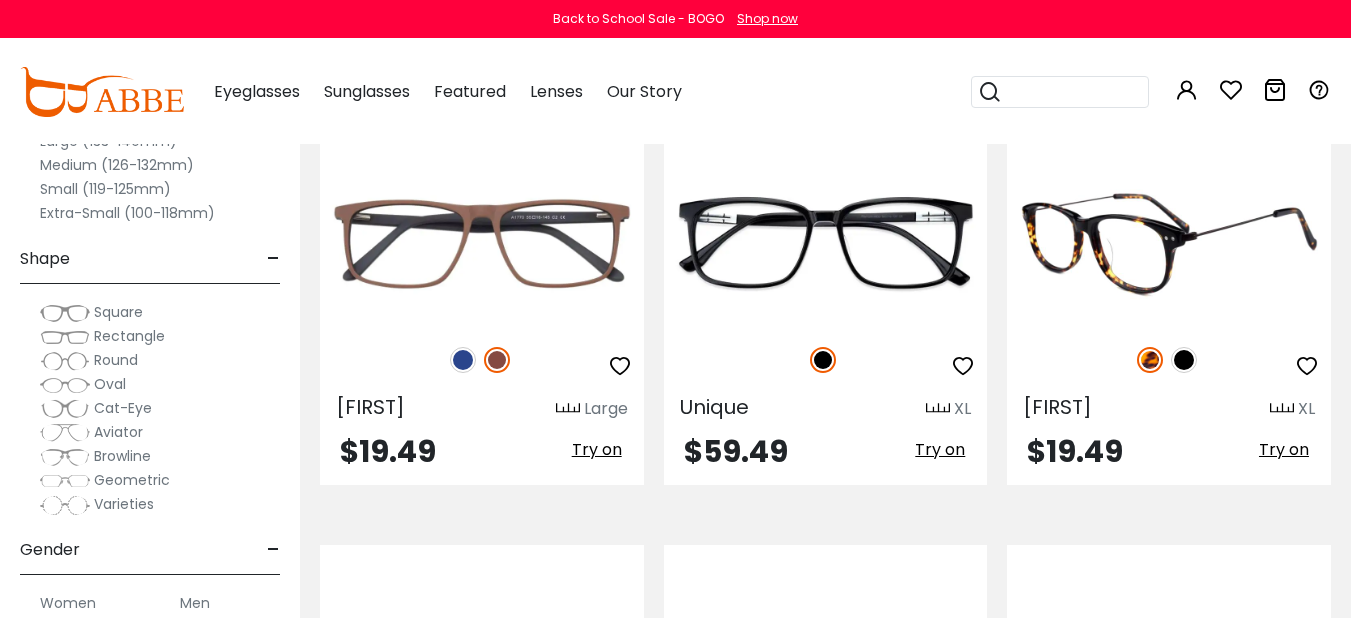 click on "Try on" at bounding box center [1284, 449] 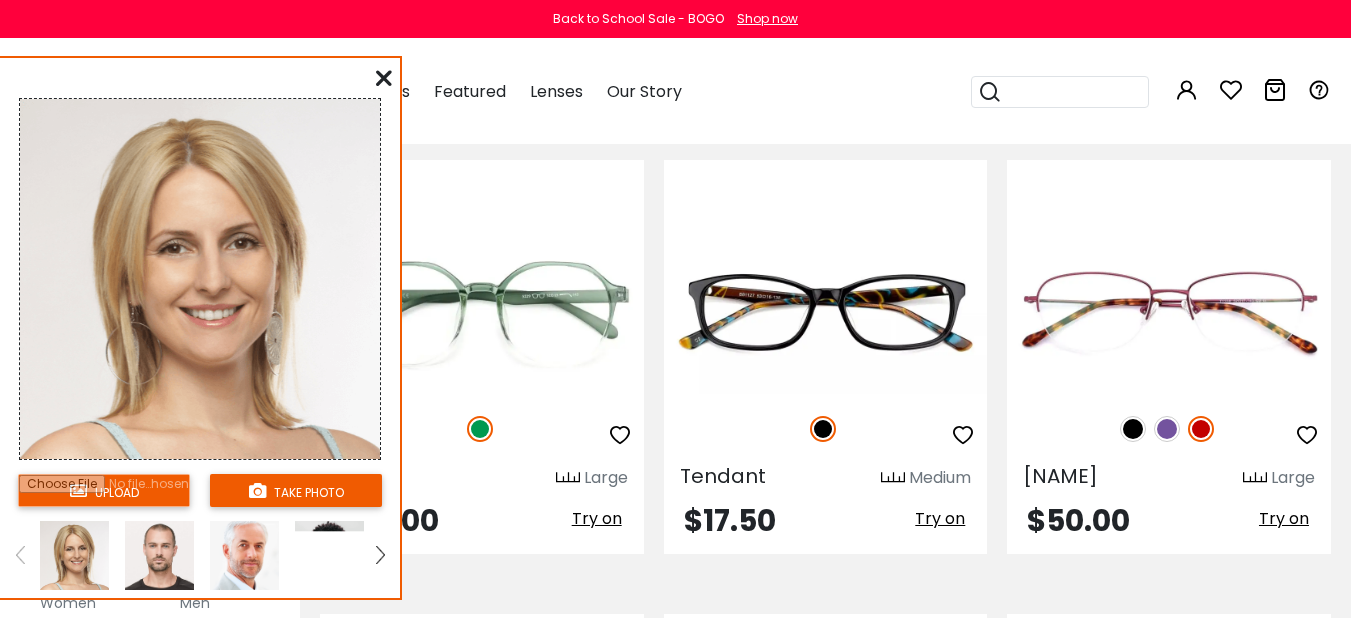 scroll, scrollTop: 1800, scrollLeft: 0, axis: vertical 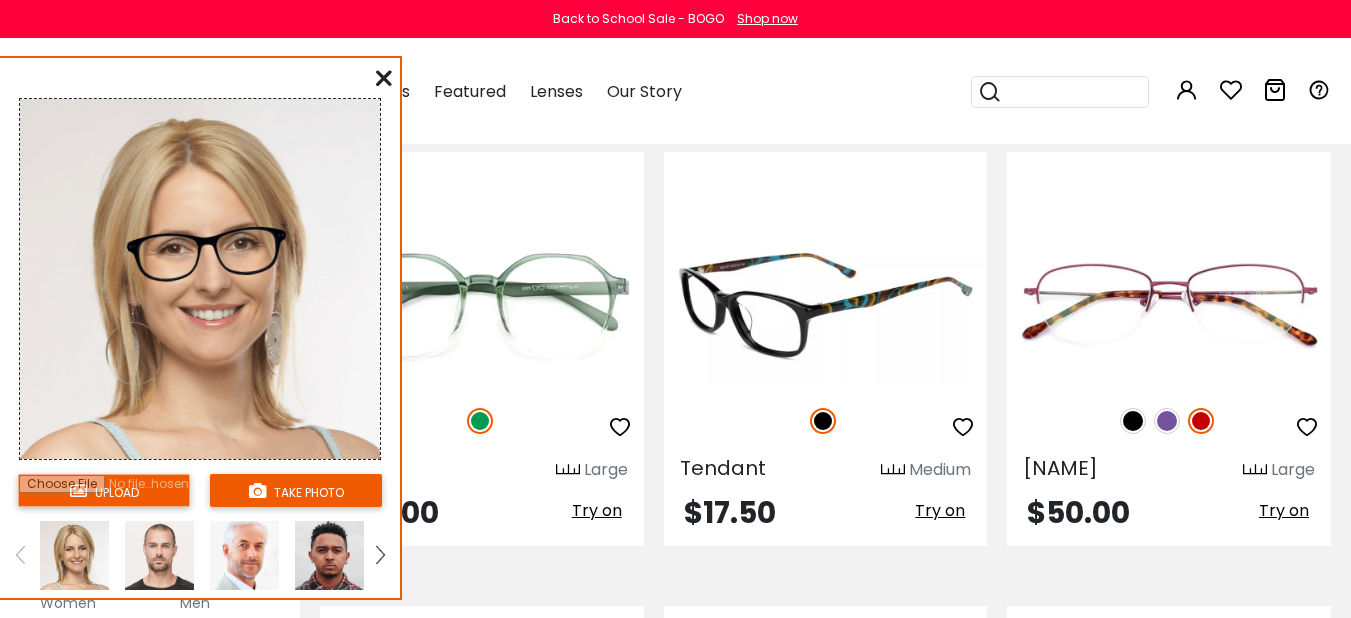 click on "Try on" at bounding box center [940, 510] 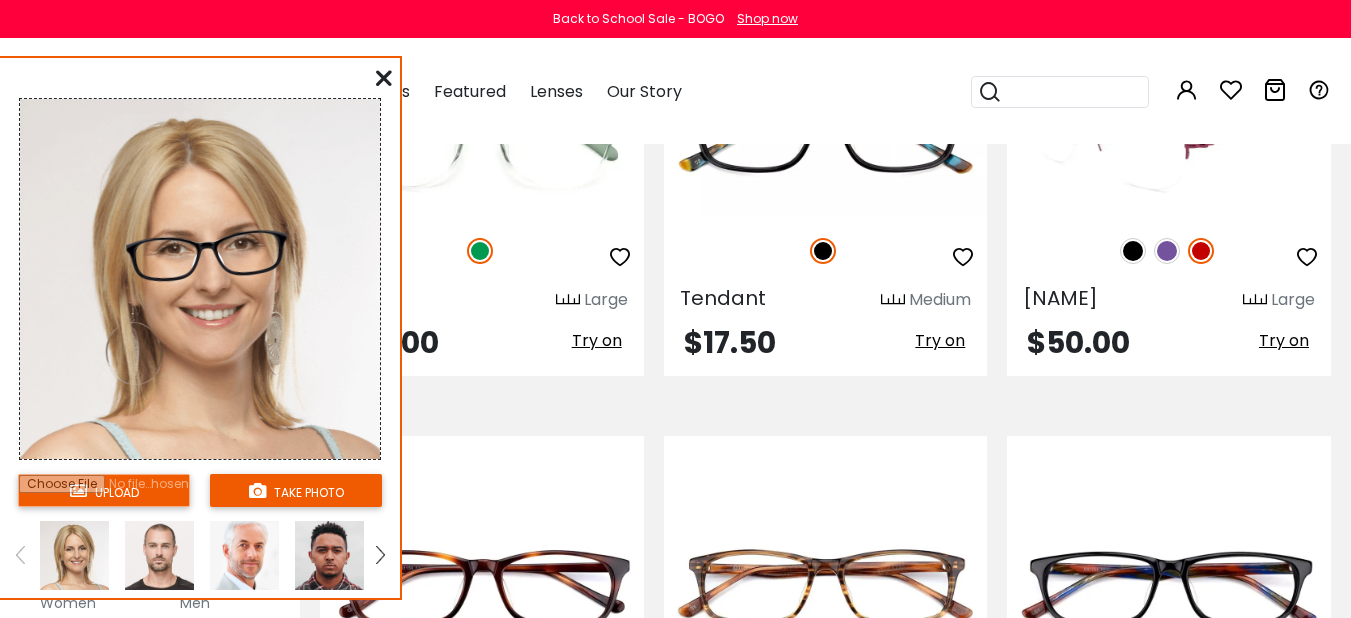 scroll, scrollTop: 2200, scrollLeft: 0, axis: vertical 